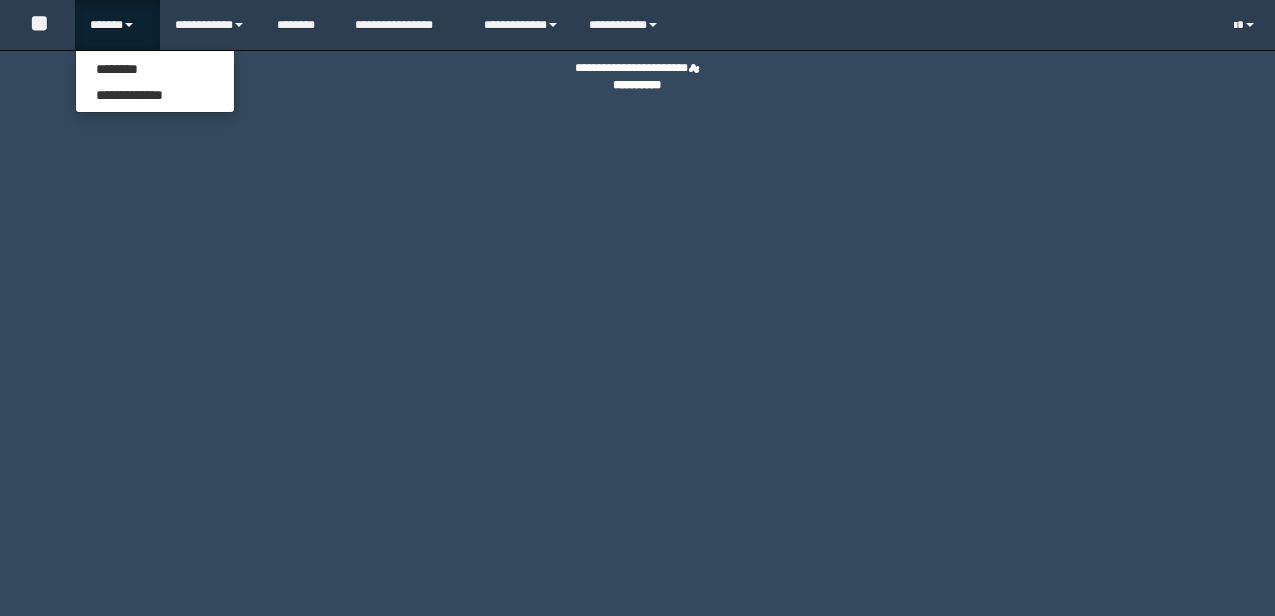 scroll, scrollTop: 0, scrollLeft: 0, axis: both 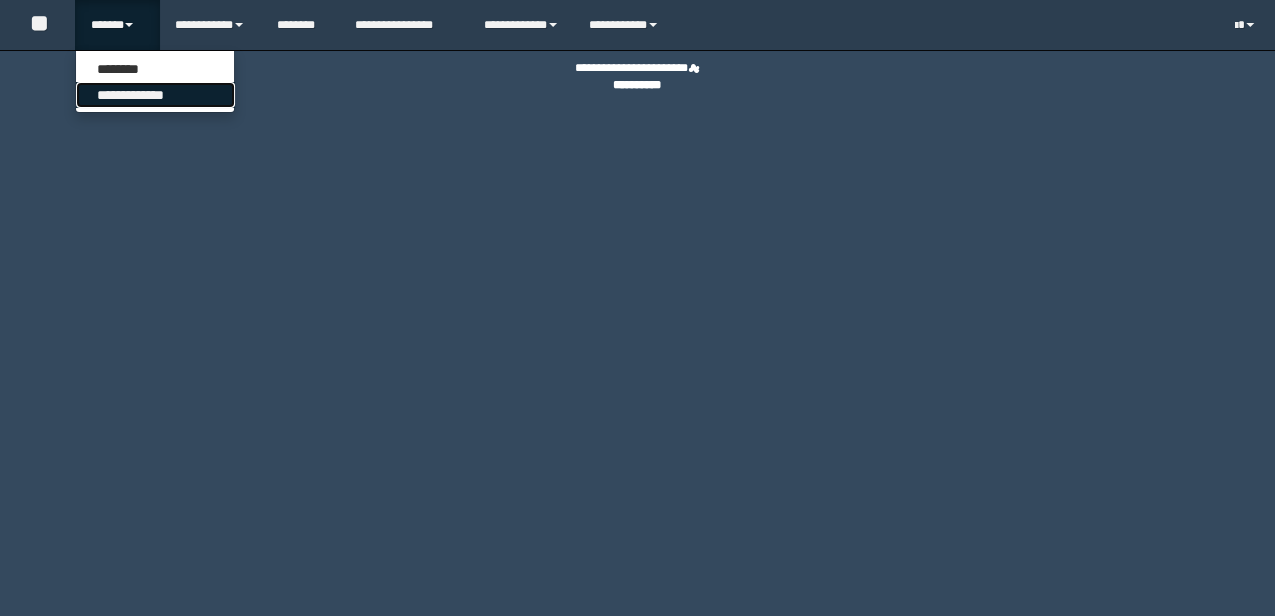 click on "**********" at bounding box center (155, 95) 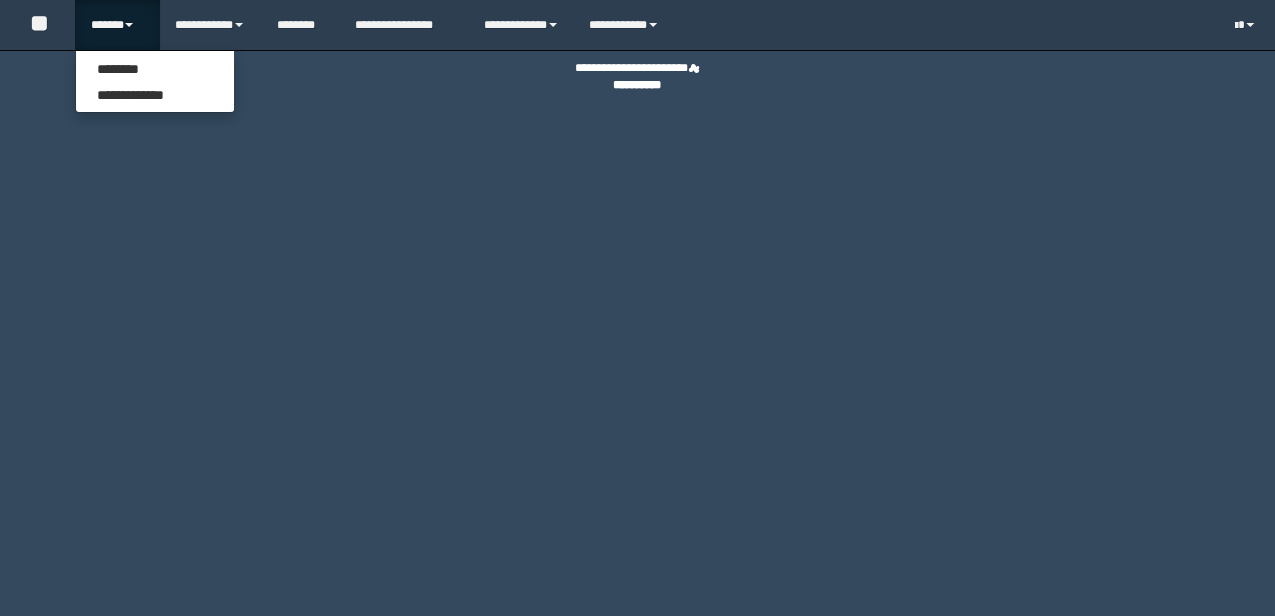 scroll, scrollTop: 0, scrollLeft: 0, axis: both 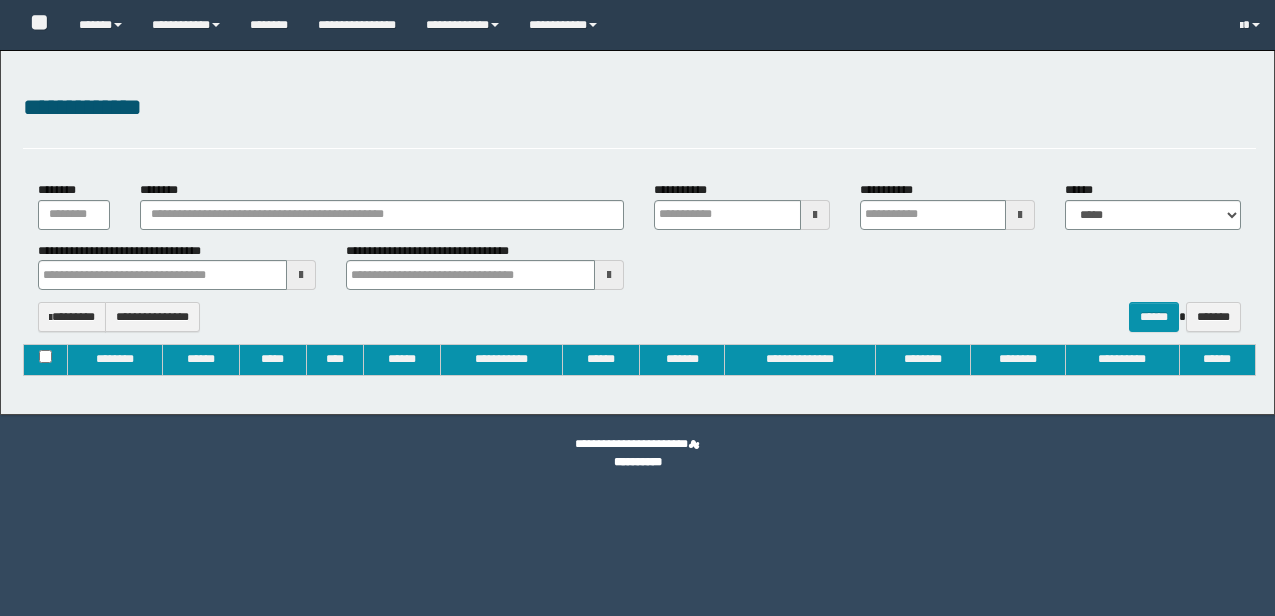 type on "**********" 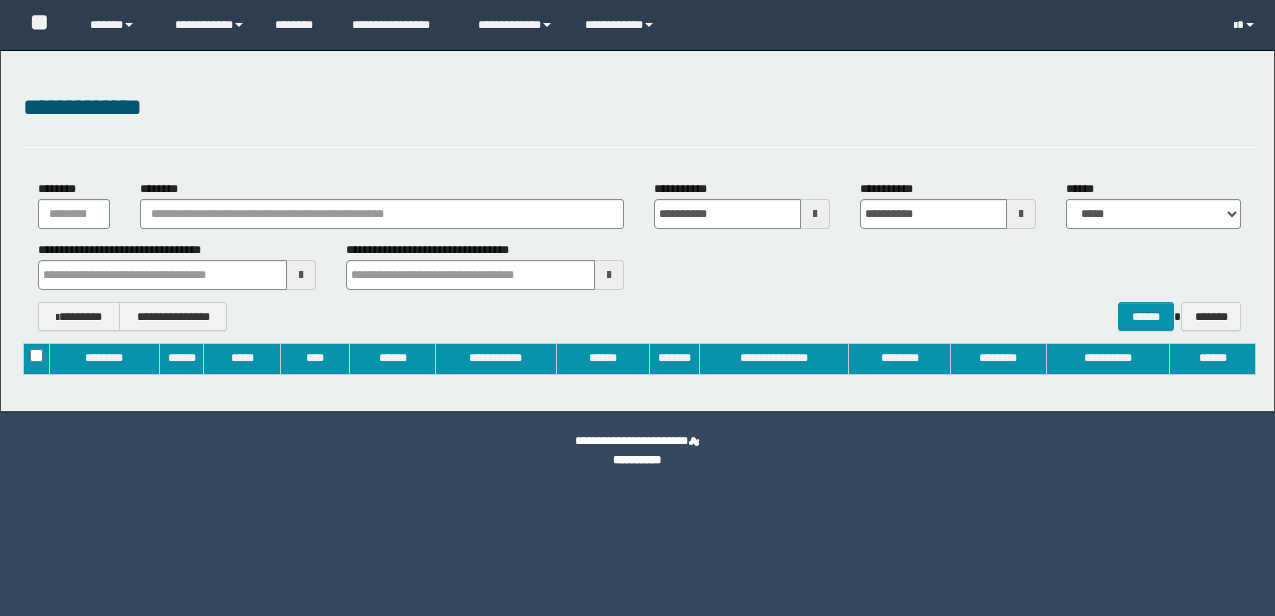 scroll, scrollTop: 0, scrollLeft: 0, axis: both 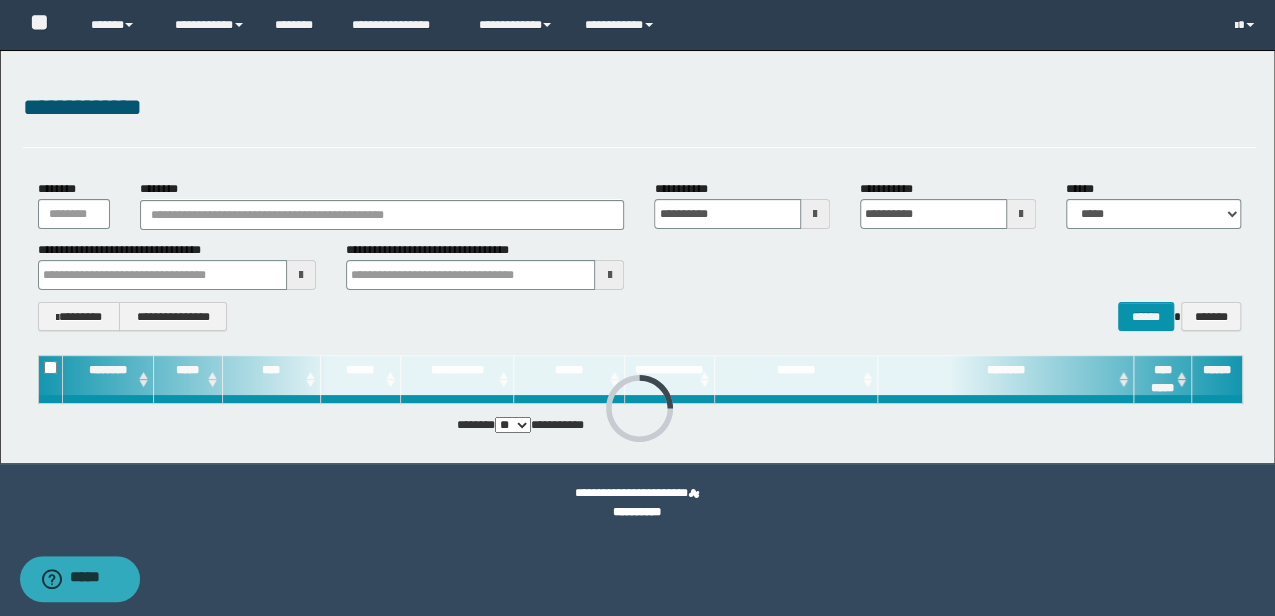type 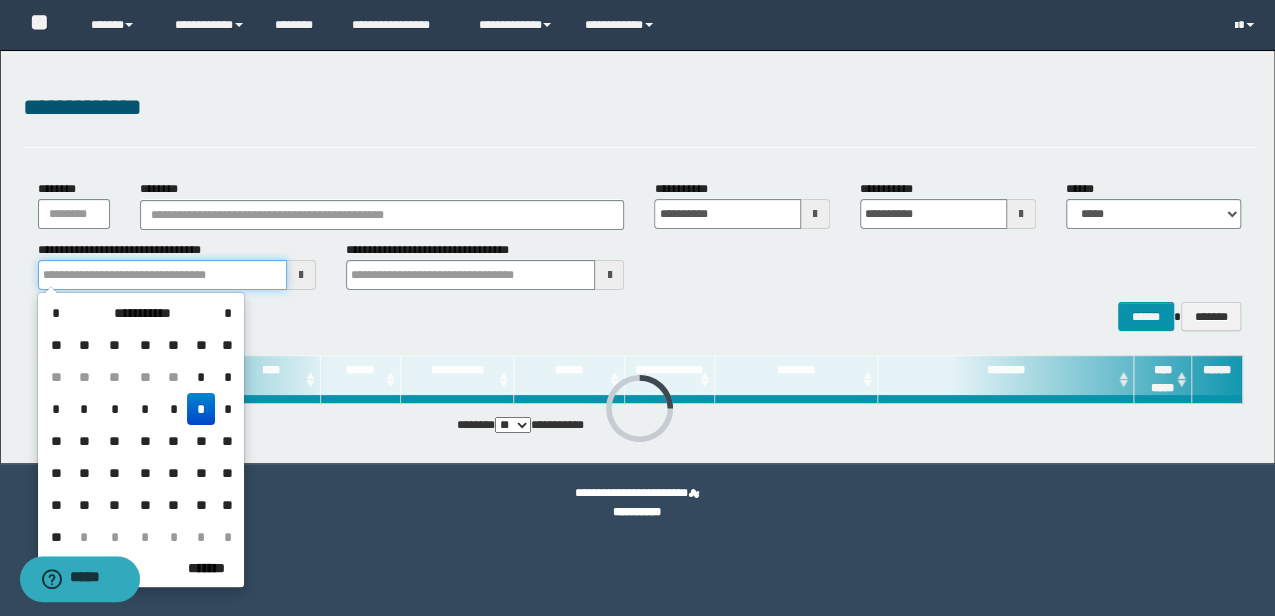 drag, startPoint x: 203, startPoint y: 273, endPoint x: -3, endPoint y: 241, distance: 208.47063 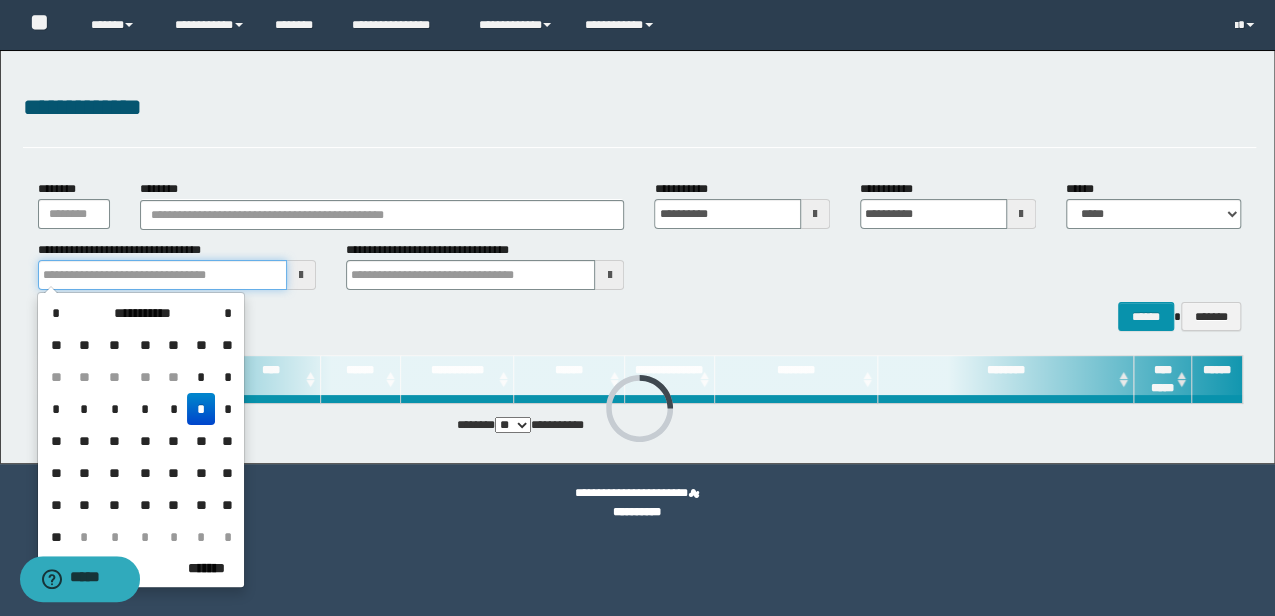 click on "**********" at bounding box center (637, 308) 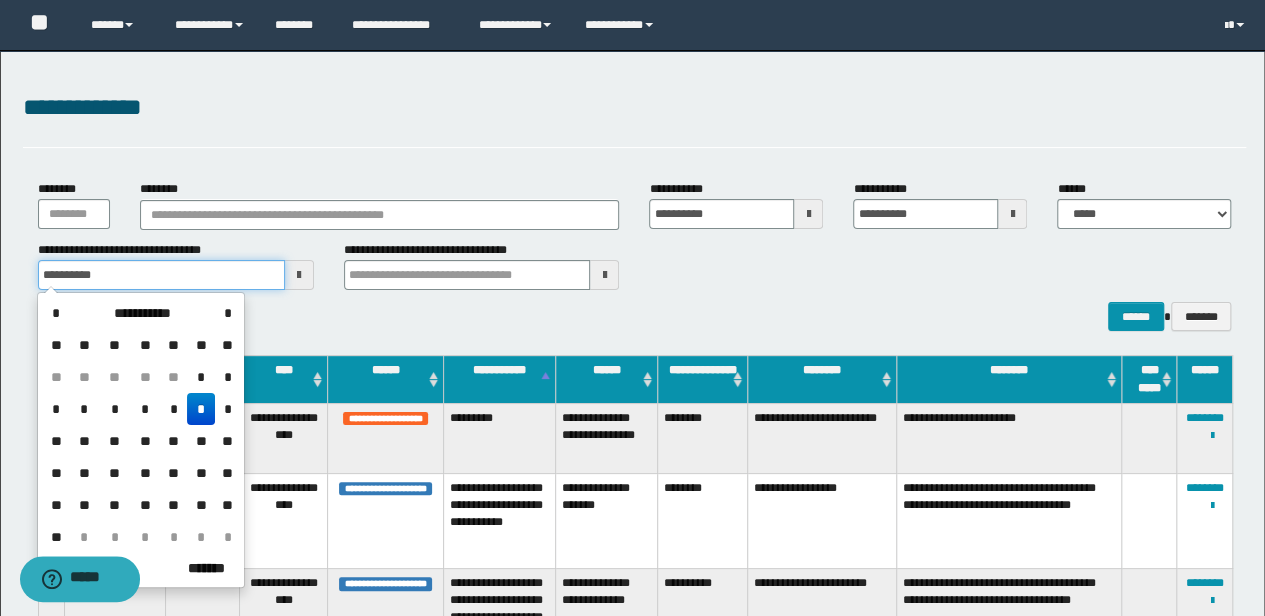 type on "**********" 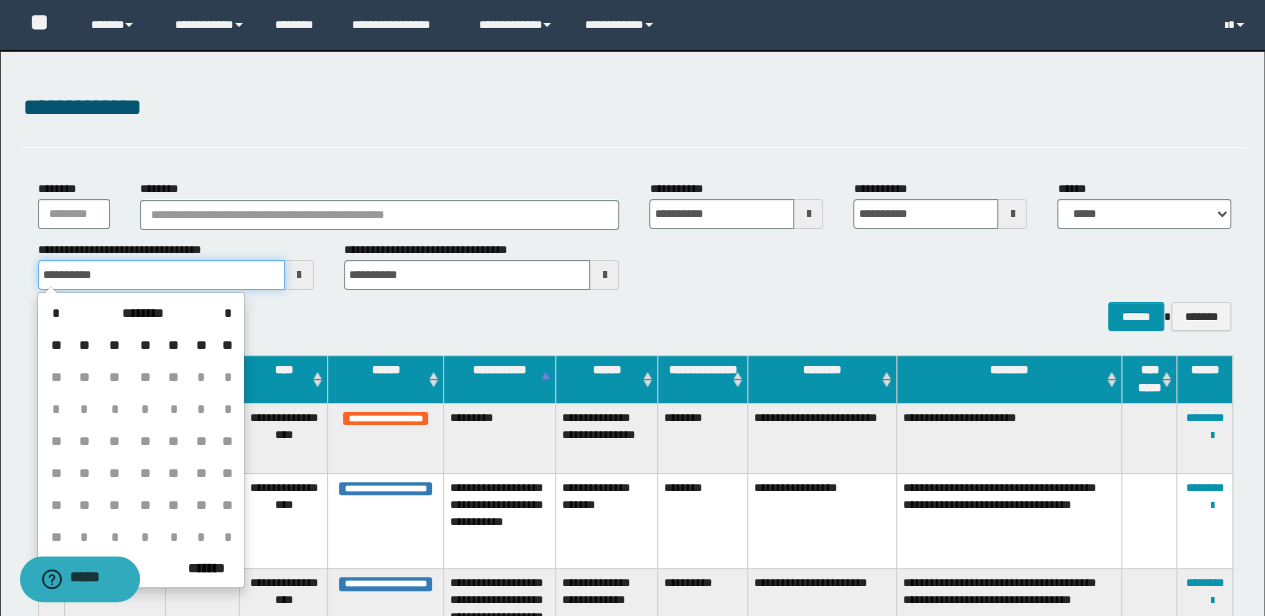 type on "**********" 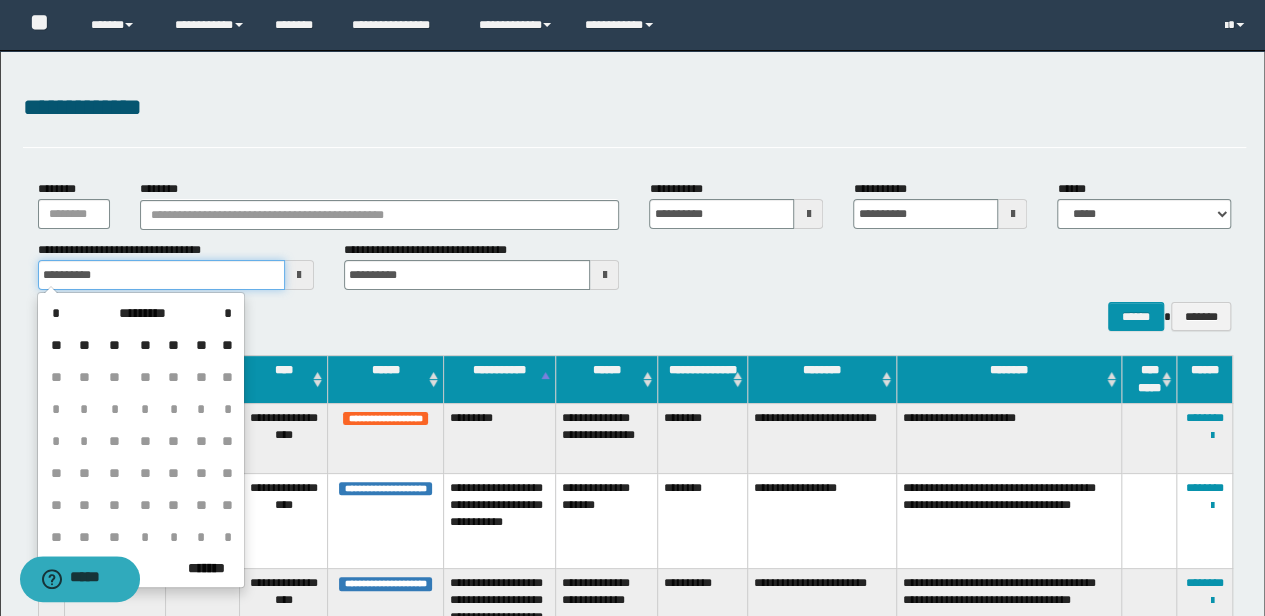 type on "**********" 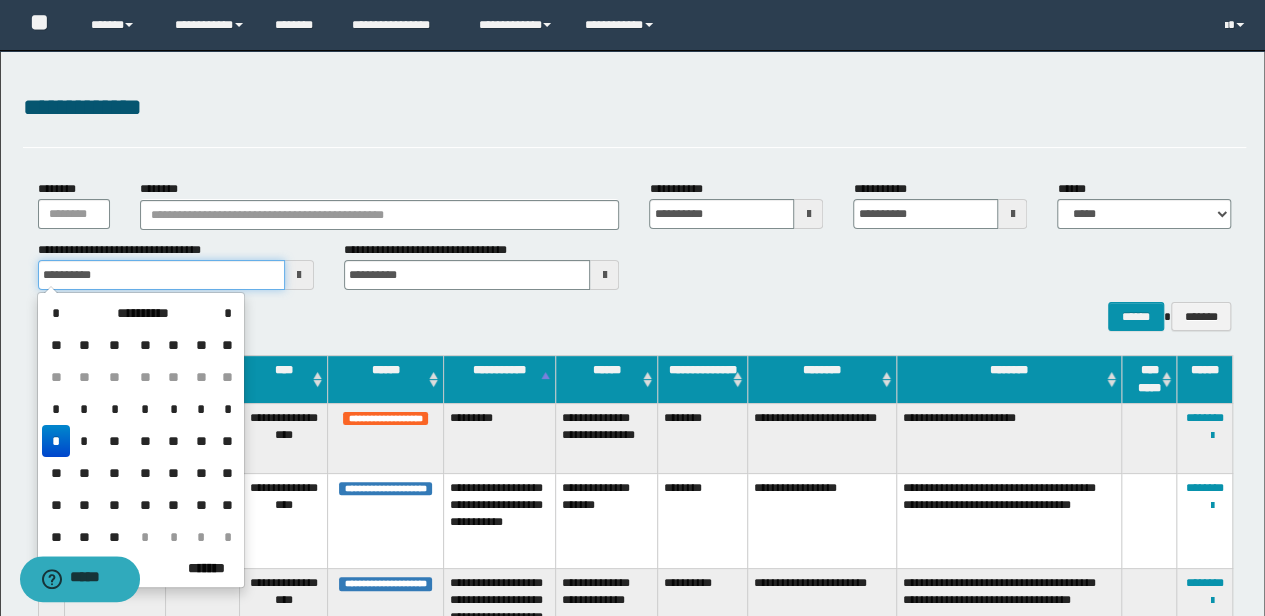 type on "**********" 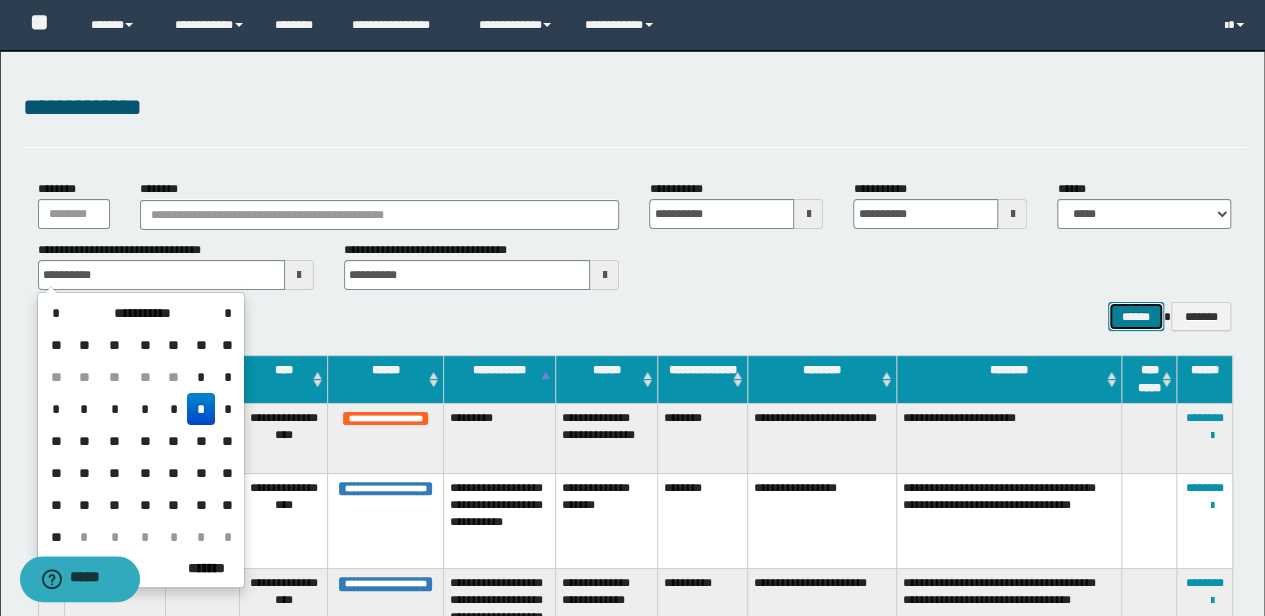 type on "**********" 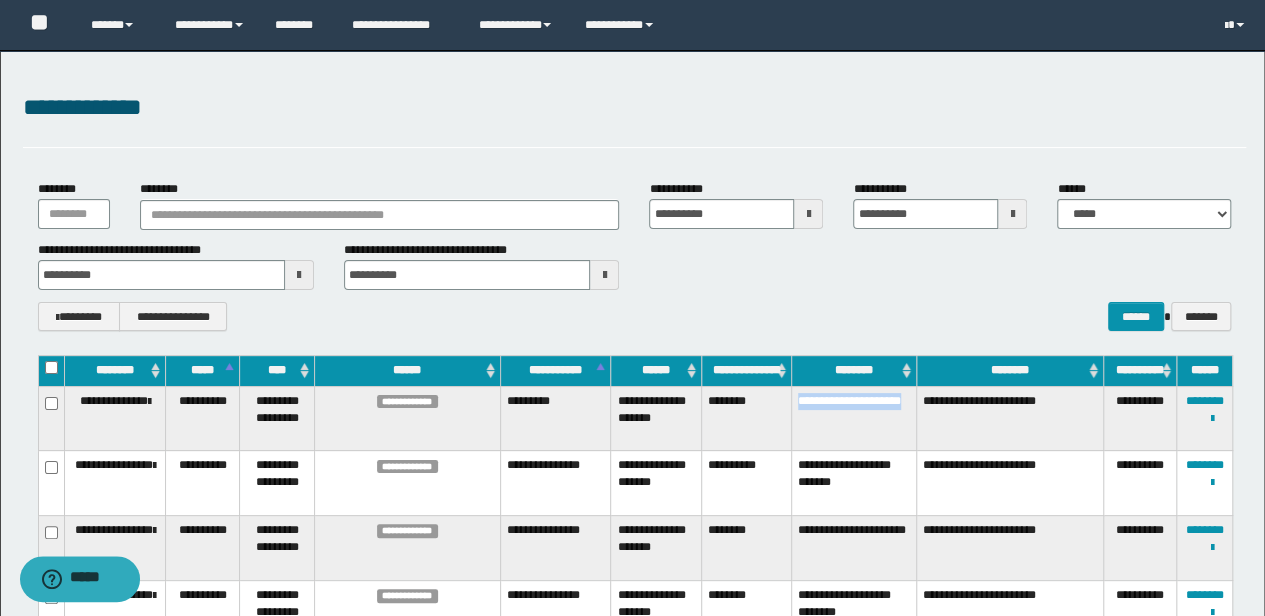 drag, startPoint x: 840, startPoint y: 418, endPoint x: 794, endPoint y: 398, distance: 50.159744 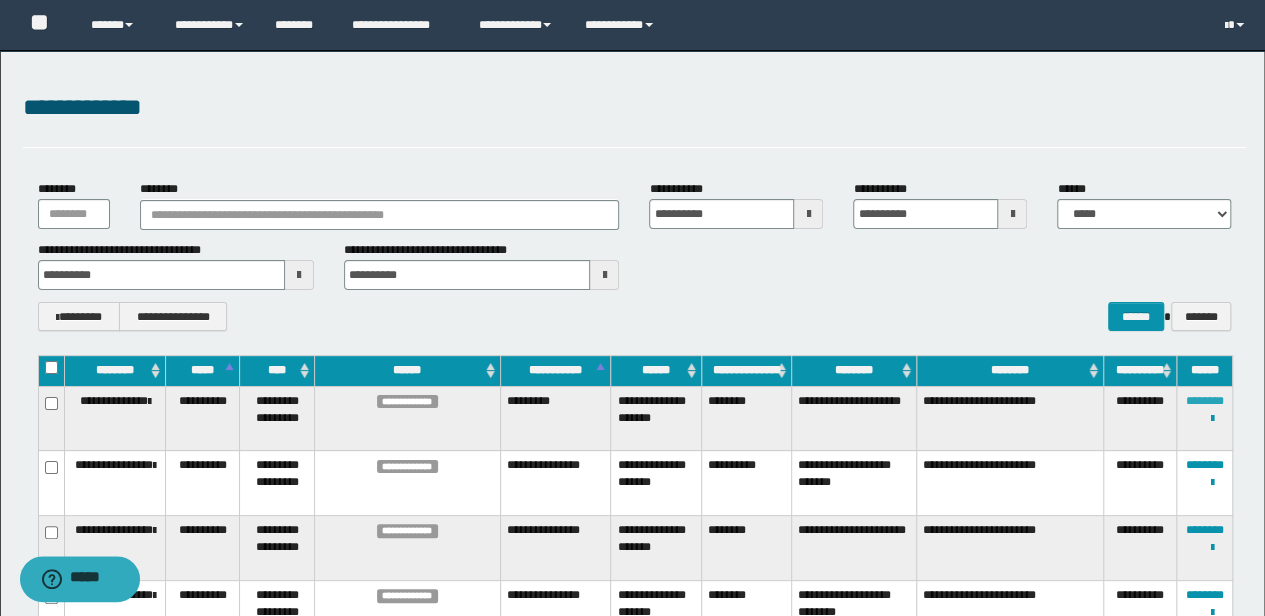 click on "********" at bounding box center (1205, 401) 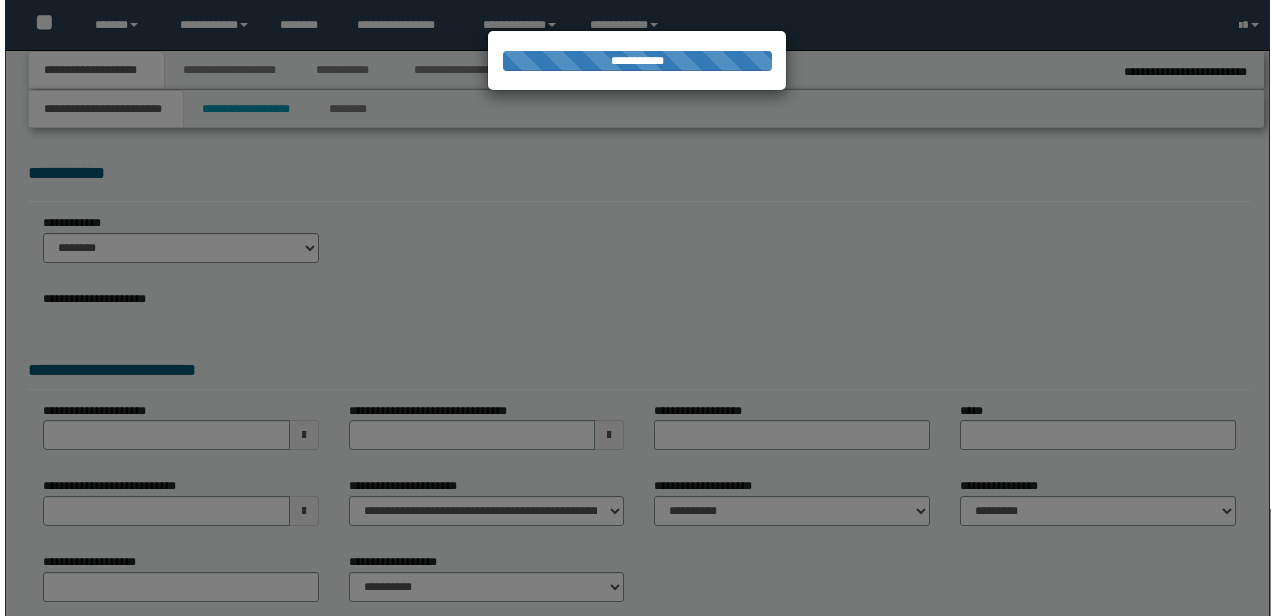 scroll, scrollTop: 0, scrollLeft: 0, axis: both 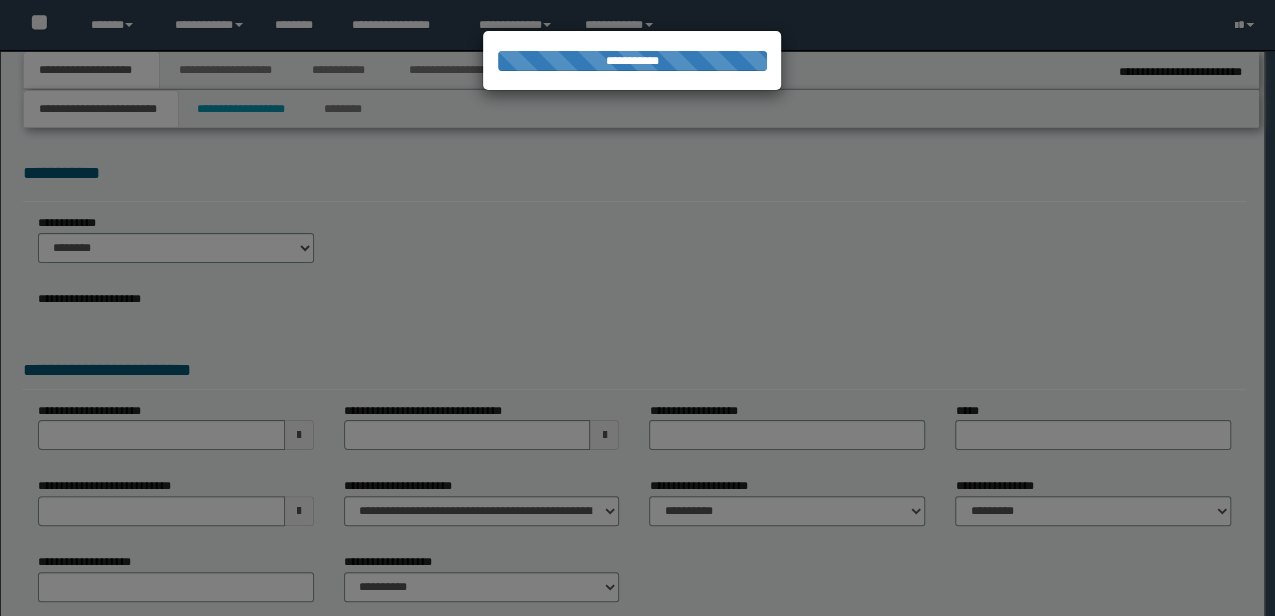 type on "**********" 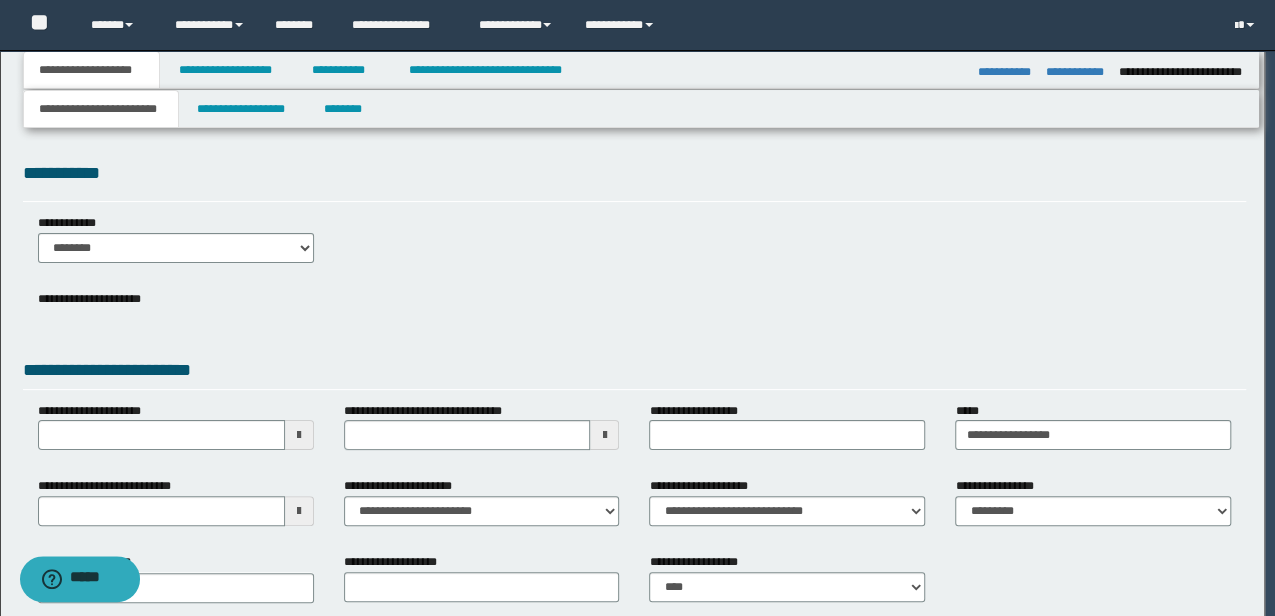 scroll, scrollTop: 0, scrollLeft: 0, axis: both 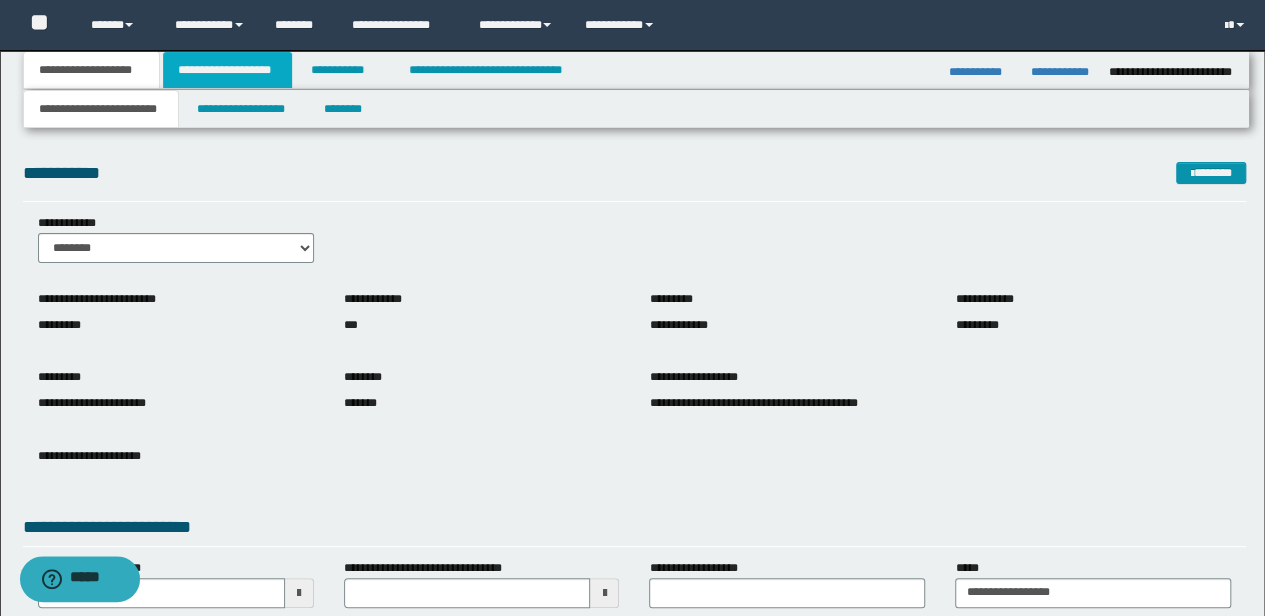 click on "**********" at bounding box center [227, 70] 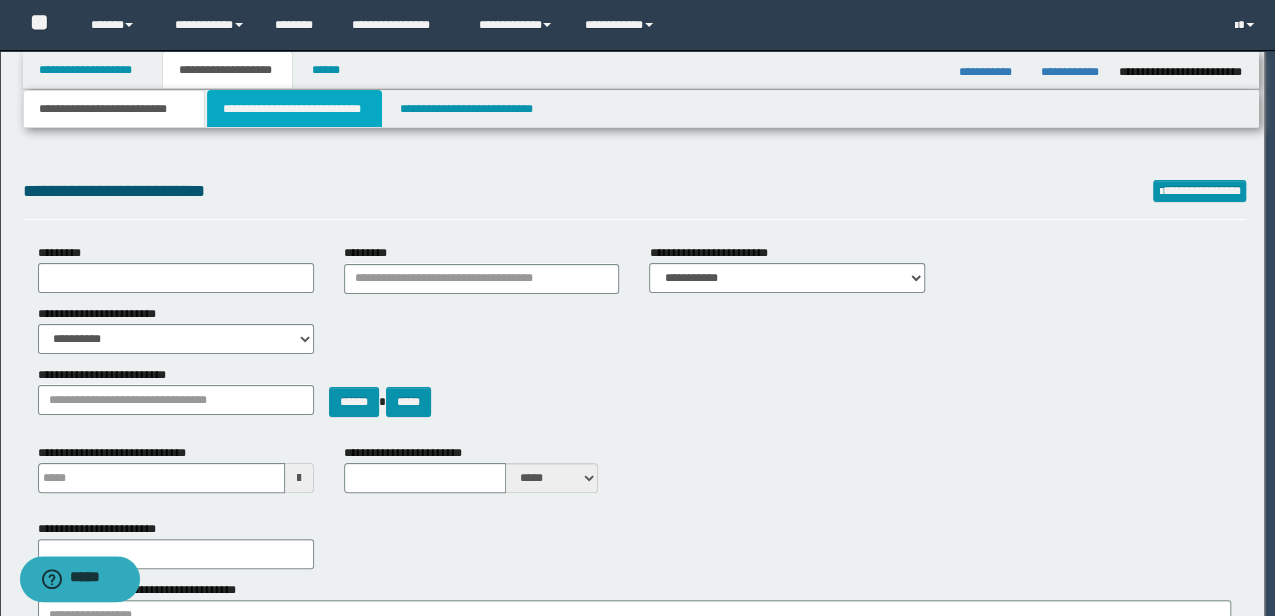 type on "*******" 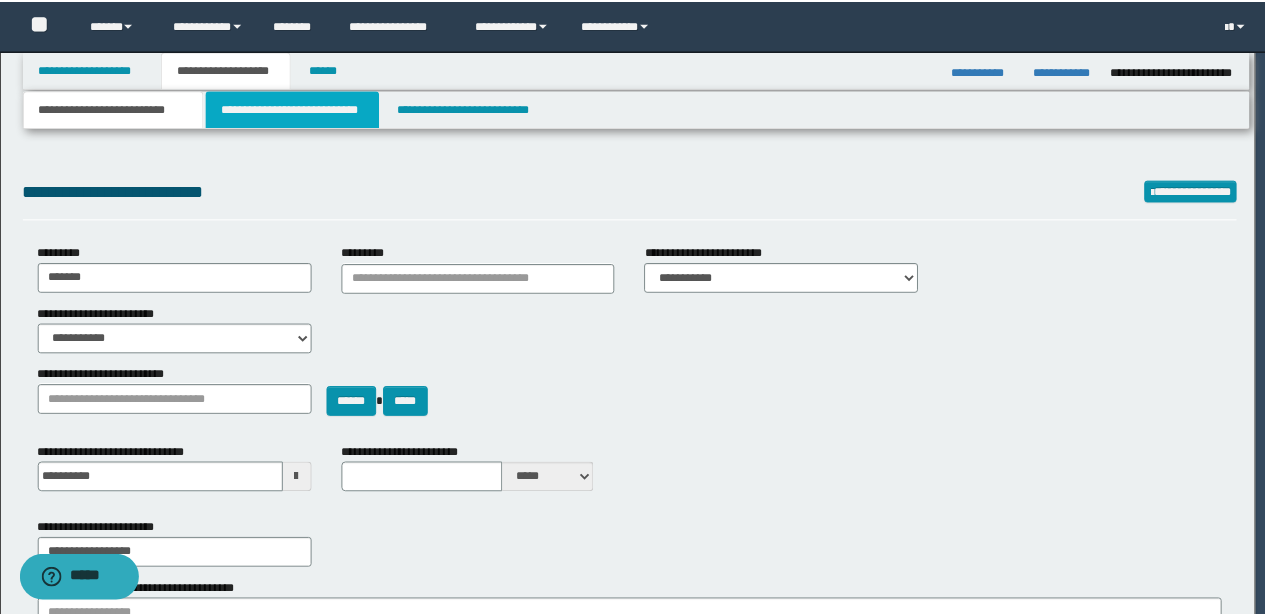 scroll, scrollTop: 0, scrollLeft: 0, axis: both 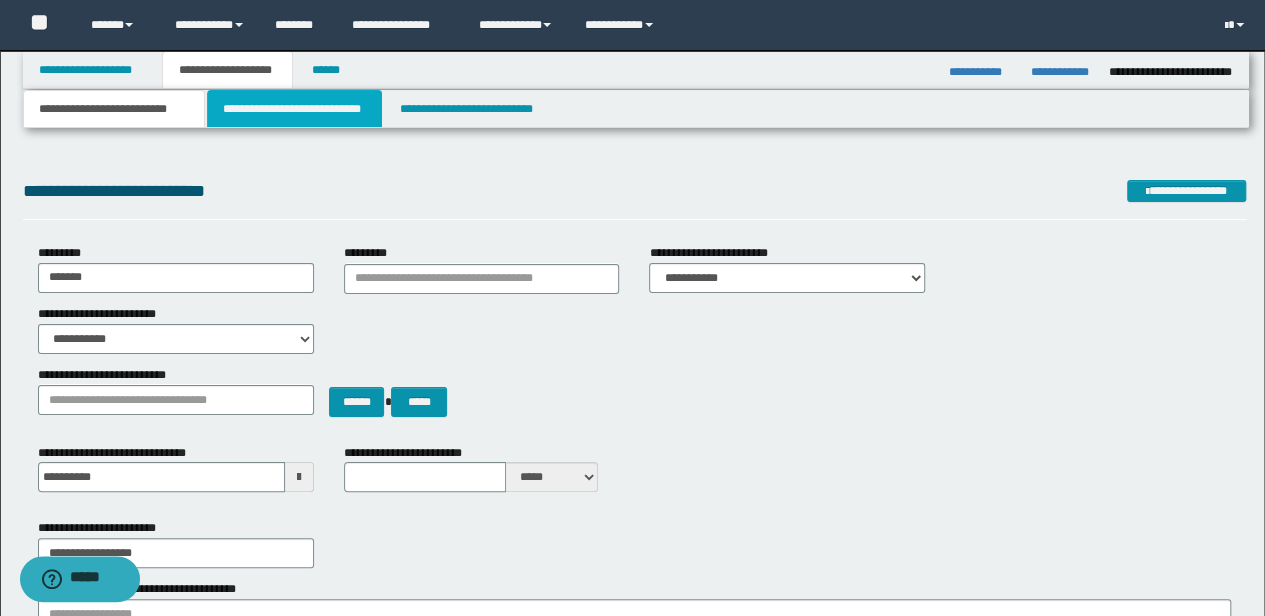 click on "**********" at bounding box center [294, 109] 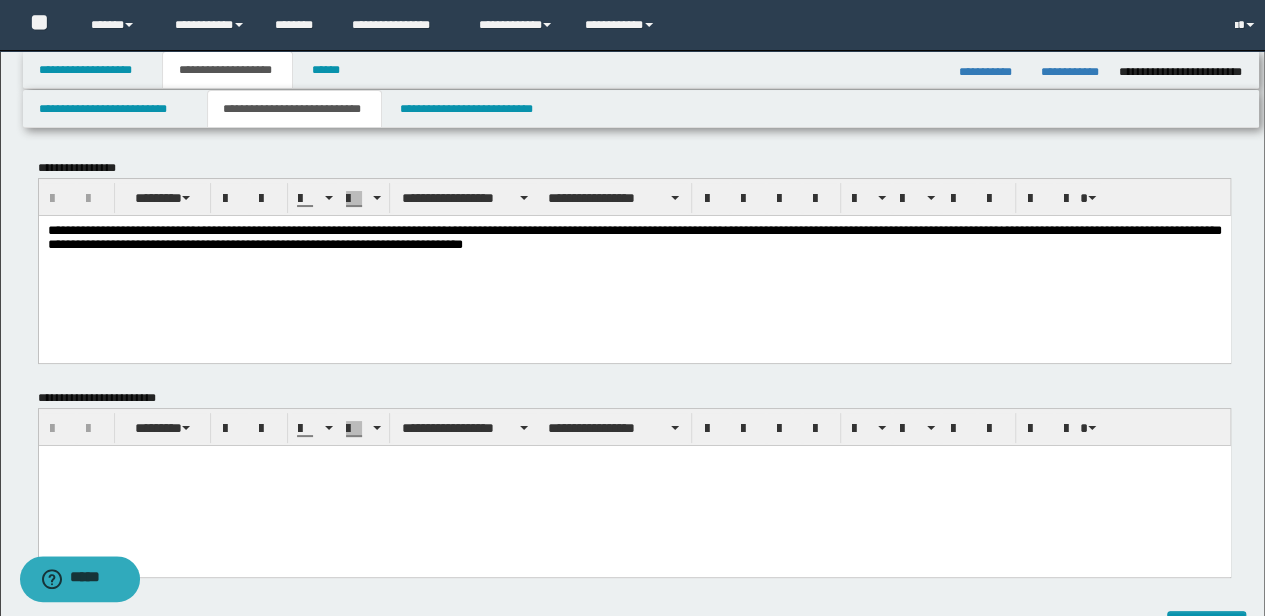 scroll, scrollTop: 0, scrollLeft: 0, axis: both 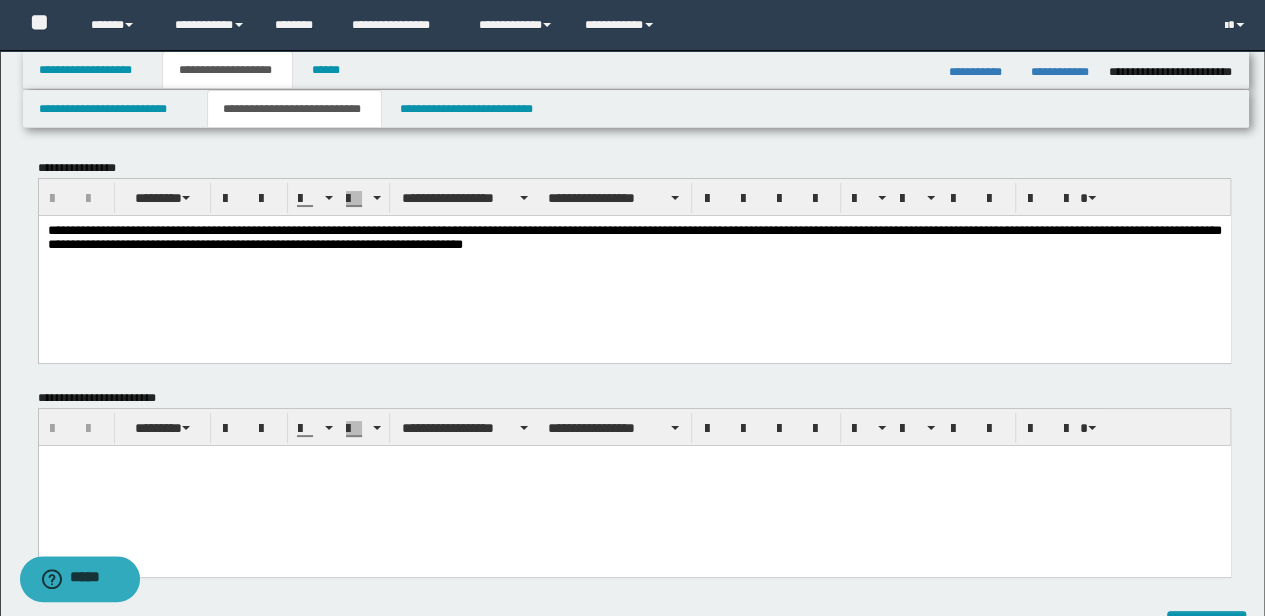 click at bounding box center [634, 486] 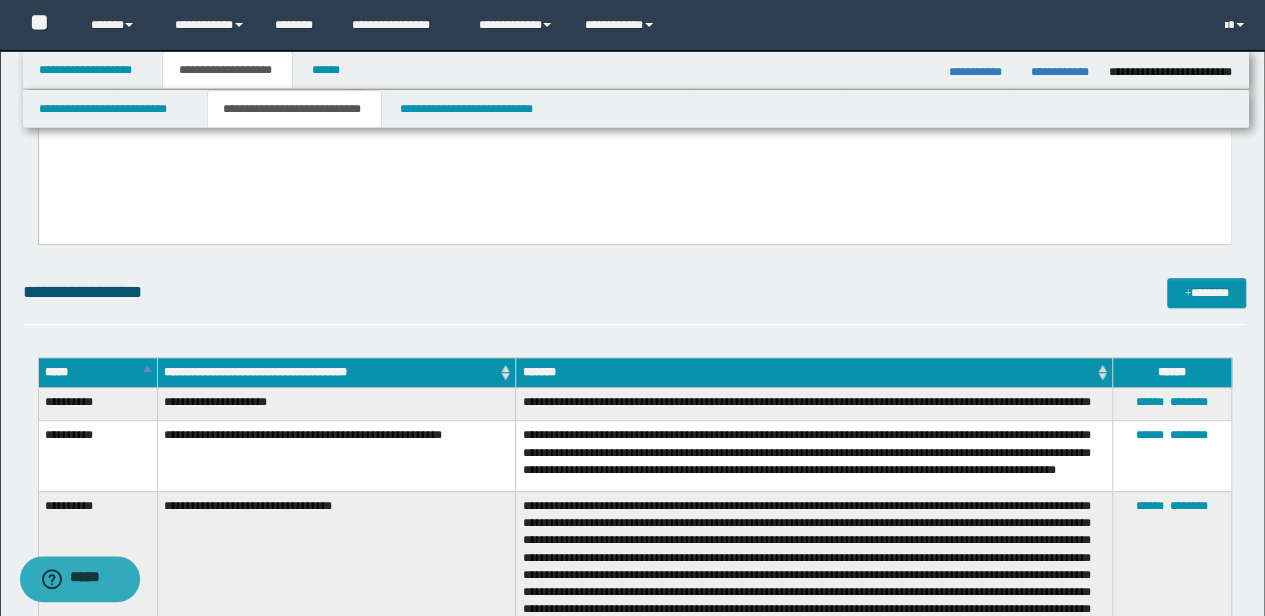 scroll, scrollTop: 0, scrollLeft: 0, axis: both 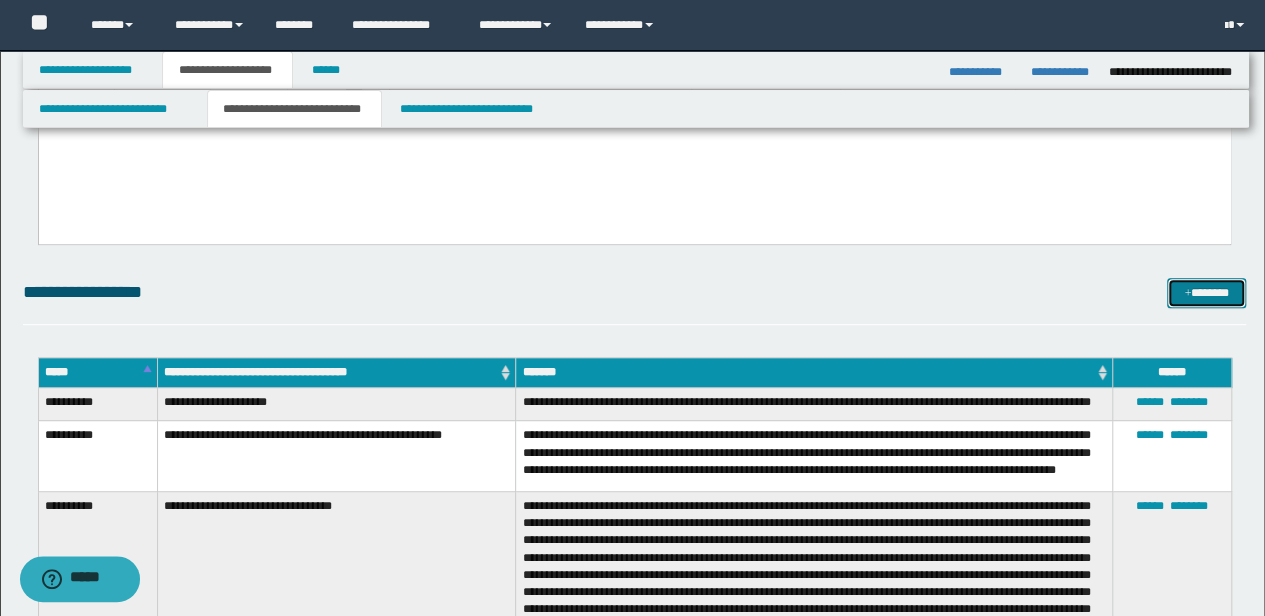 click on "*******" at bounding box center (1206, 292) 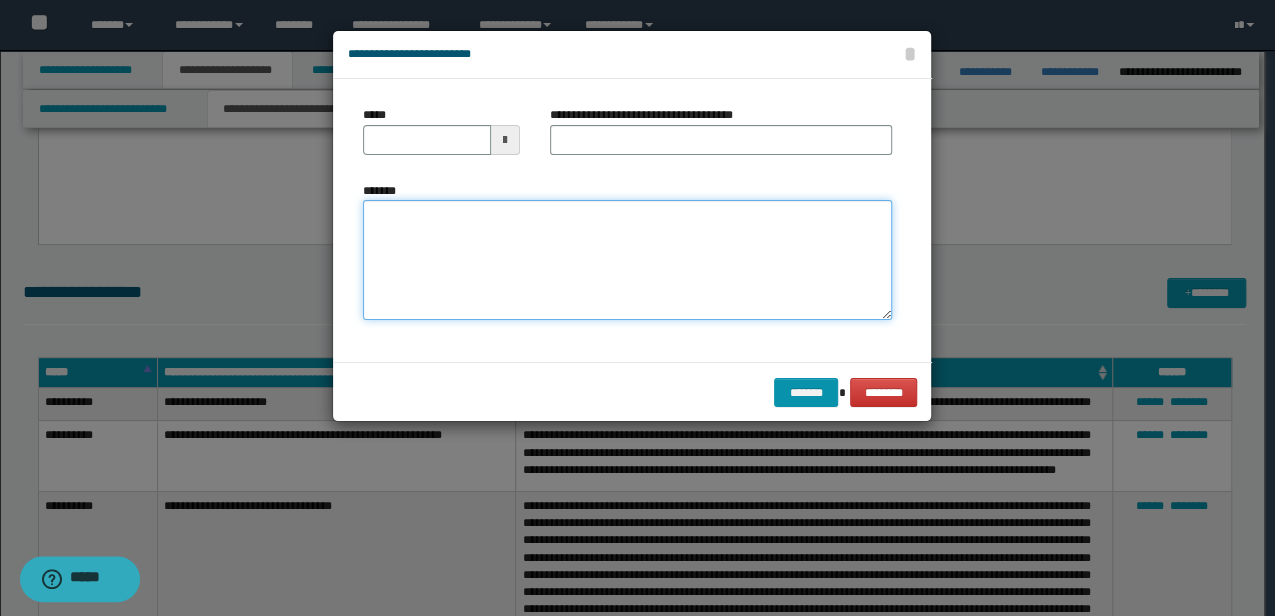 click on "*******" at bounding box center [627, 260] 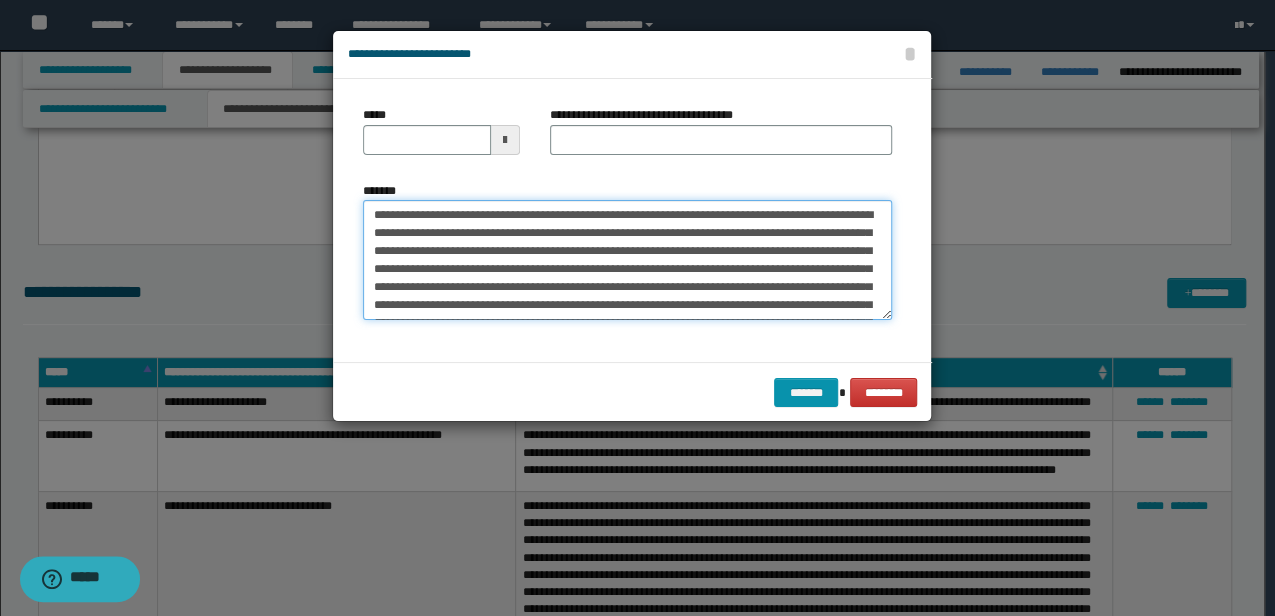 type 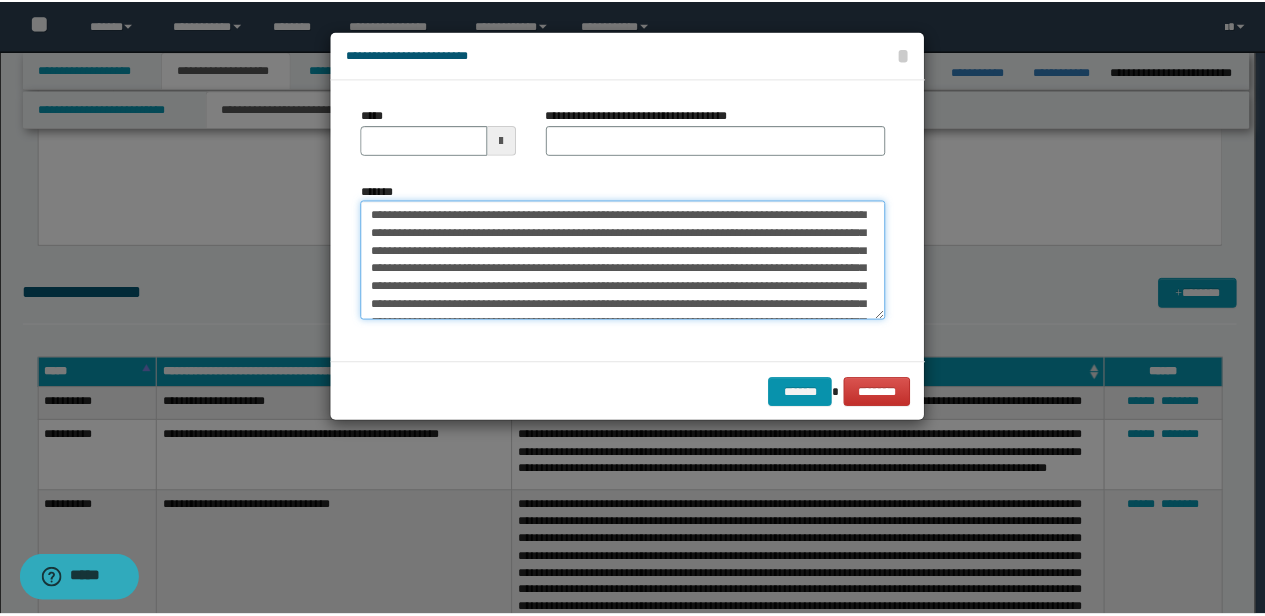 scroll, scrollTop: 120, scrollLeft: 0, axis: vertical 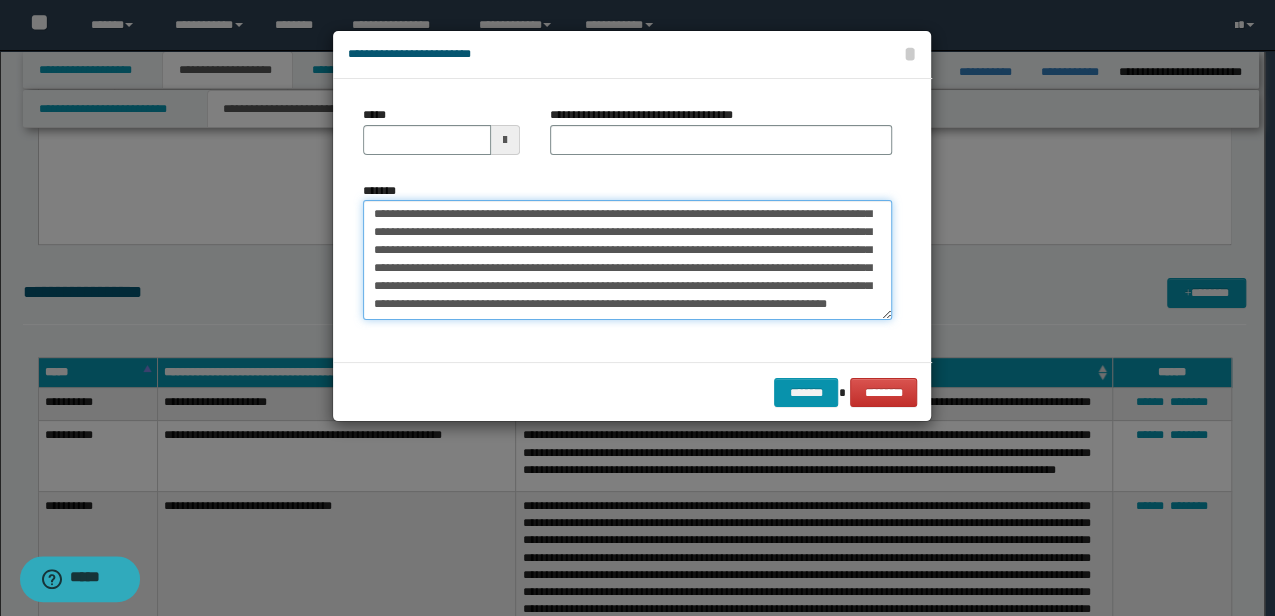 type on "**********" 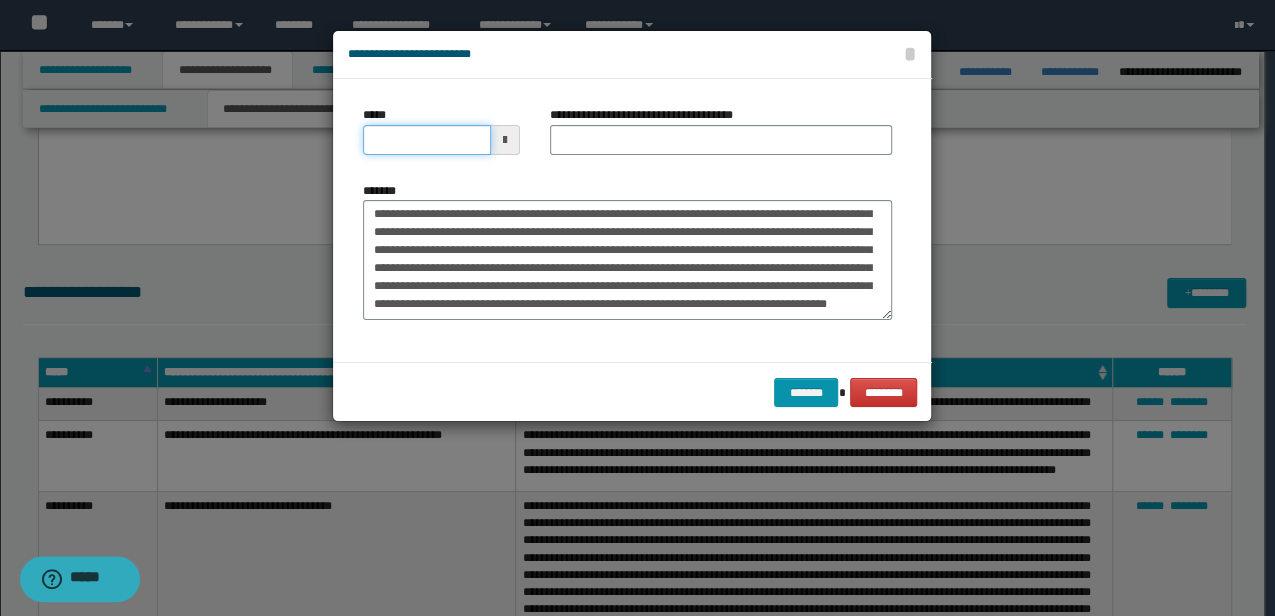 drag, startPoint x: 458, startPoint y: 133, endPoint x: 0, endPoint y: 148, distance: 458.24557 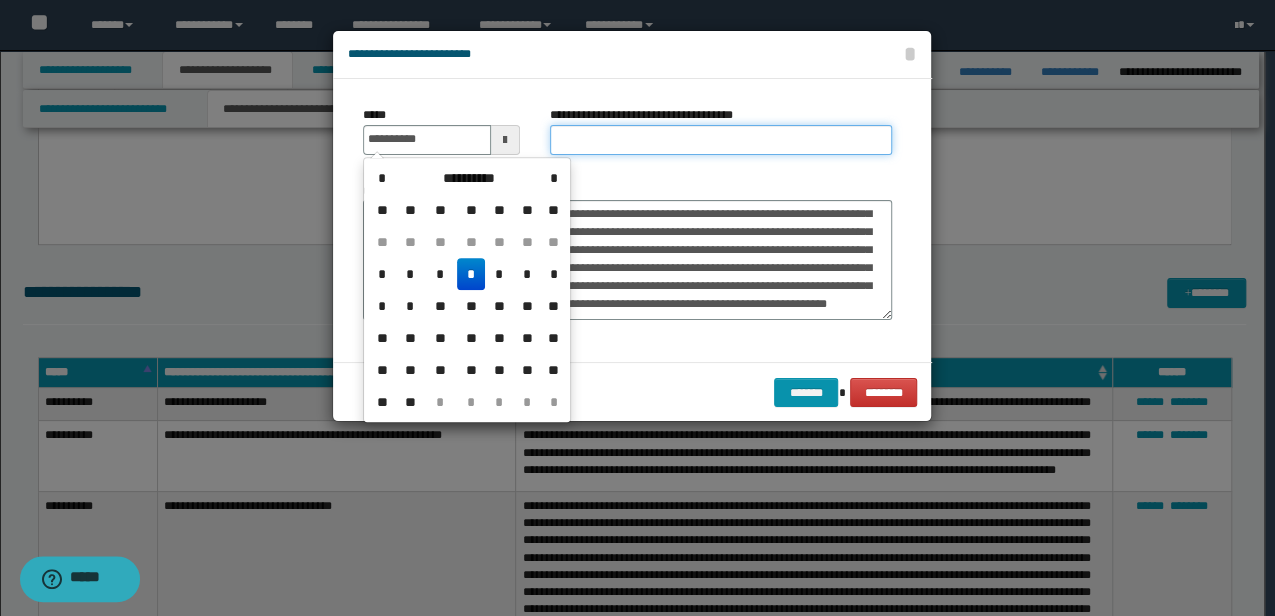 type on "**********" 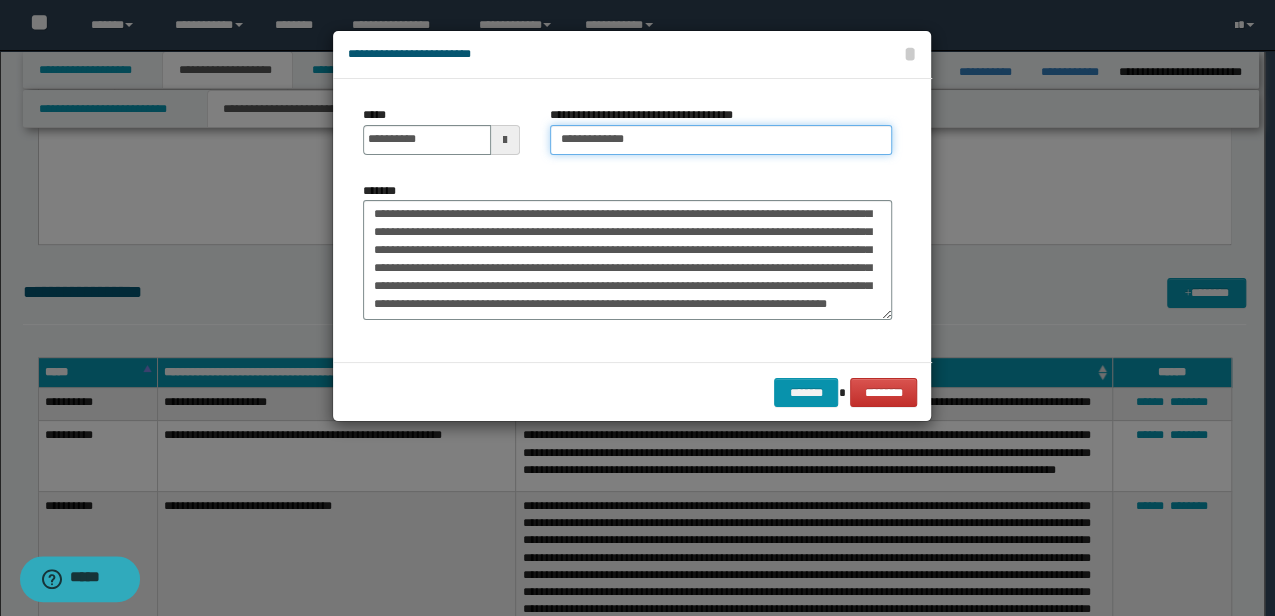 type on "**********" 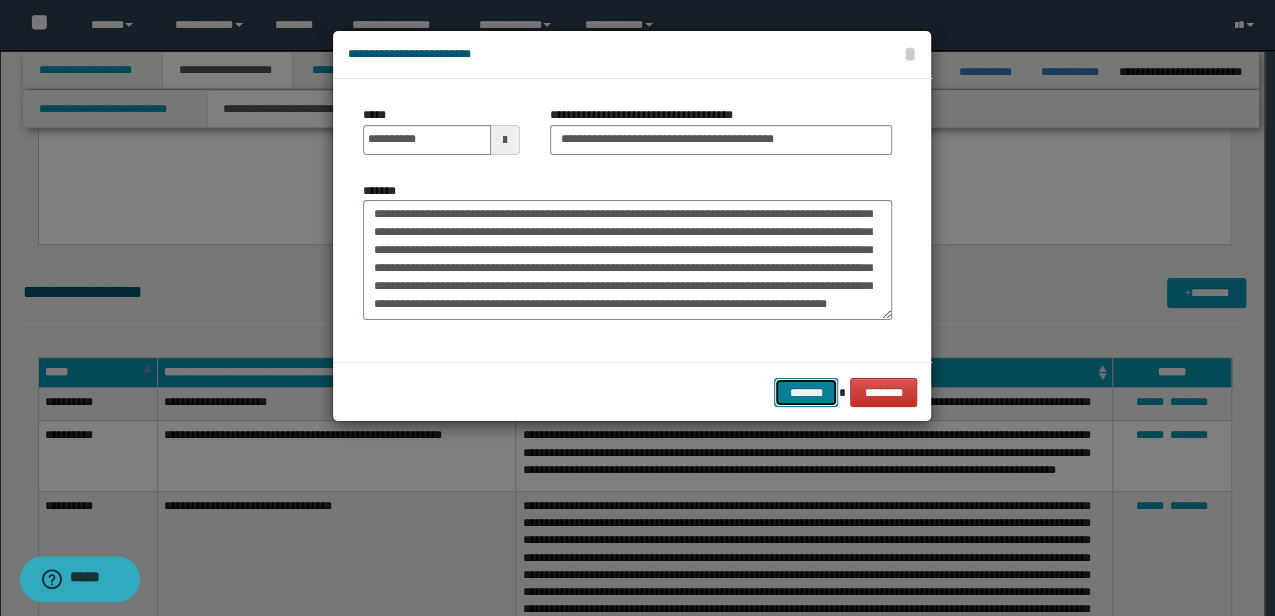 click on "*******" at bounding box center [806, 392] 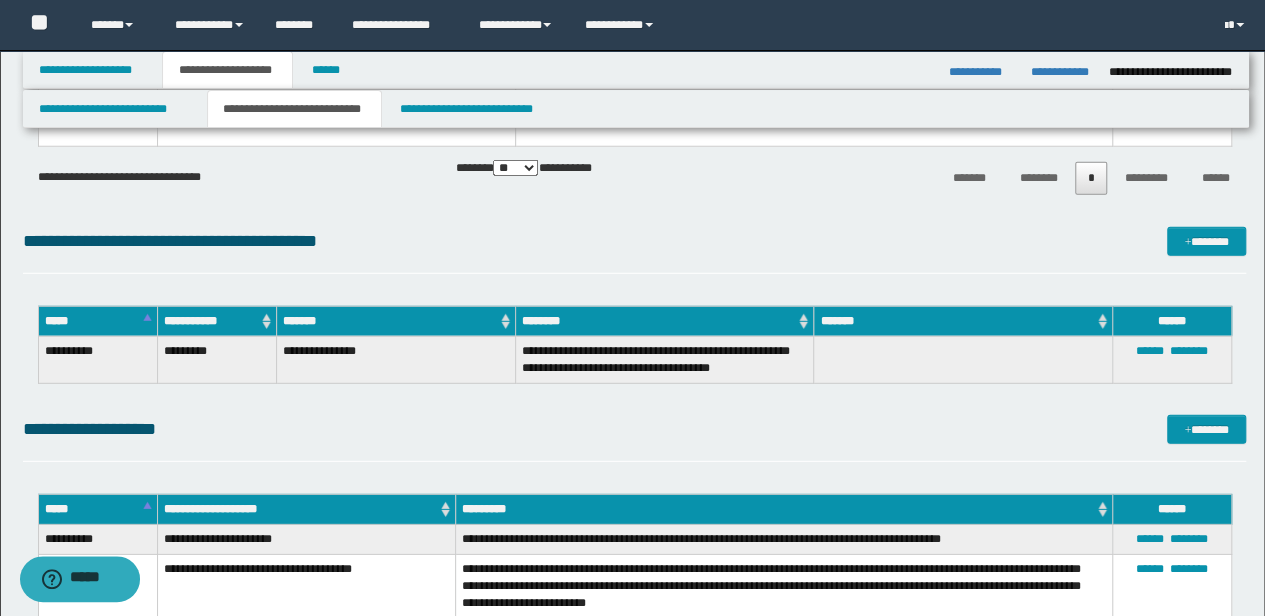 scroll, scrollTop: 2866, scrollLeft: 0, axis: vertical 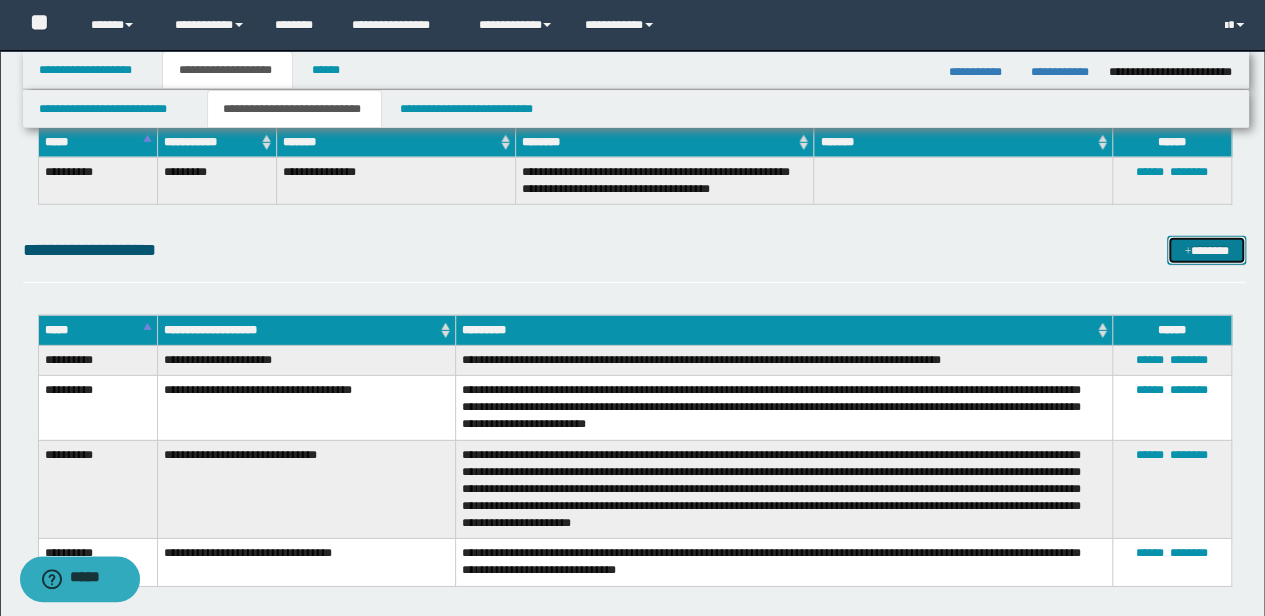 click at bounding box center (1187, 252) 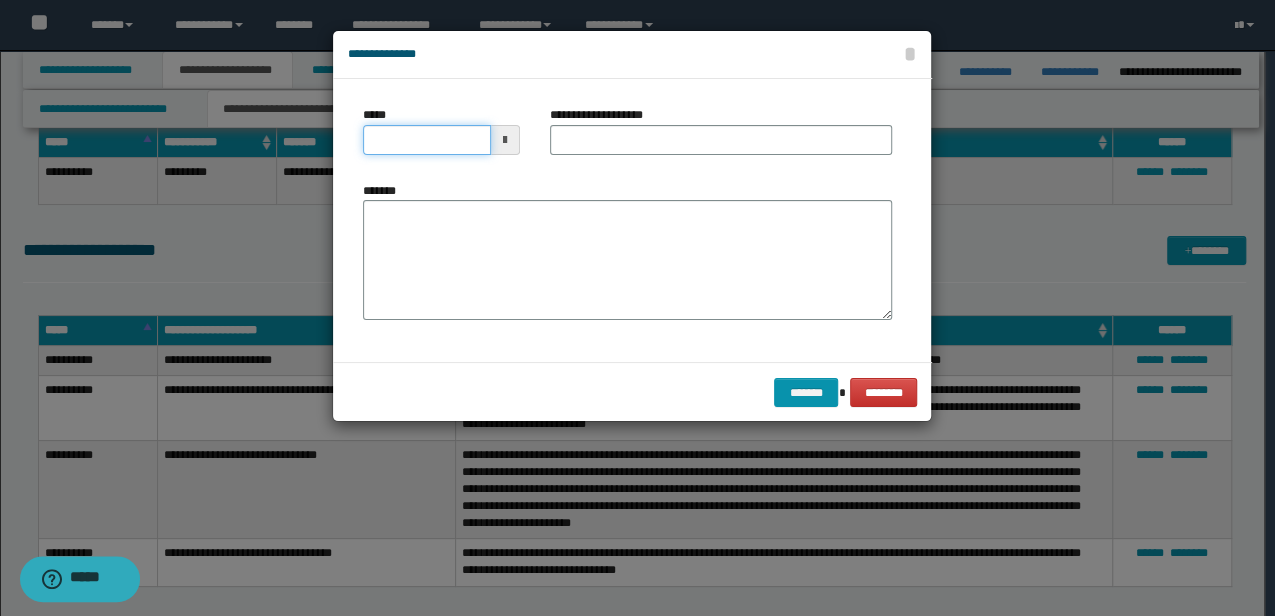 drag, startPoint x: 460, startPoint y: 138, endPoint x: 62, endPoint y: 123, distance: 398.28256 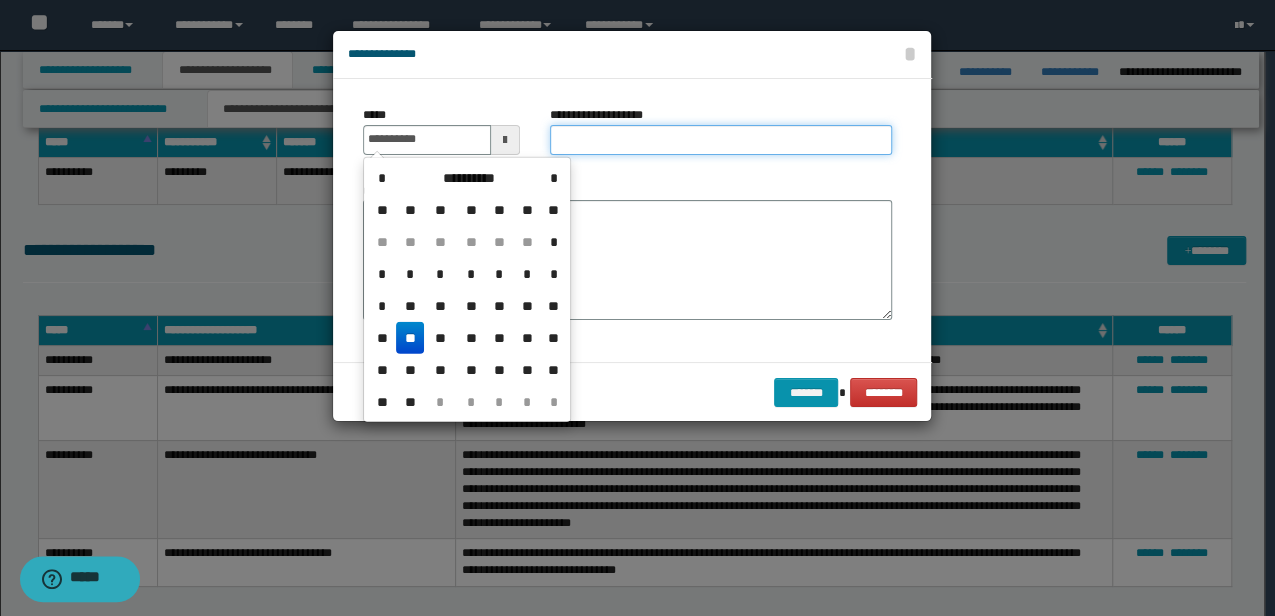 type on "**********" 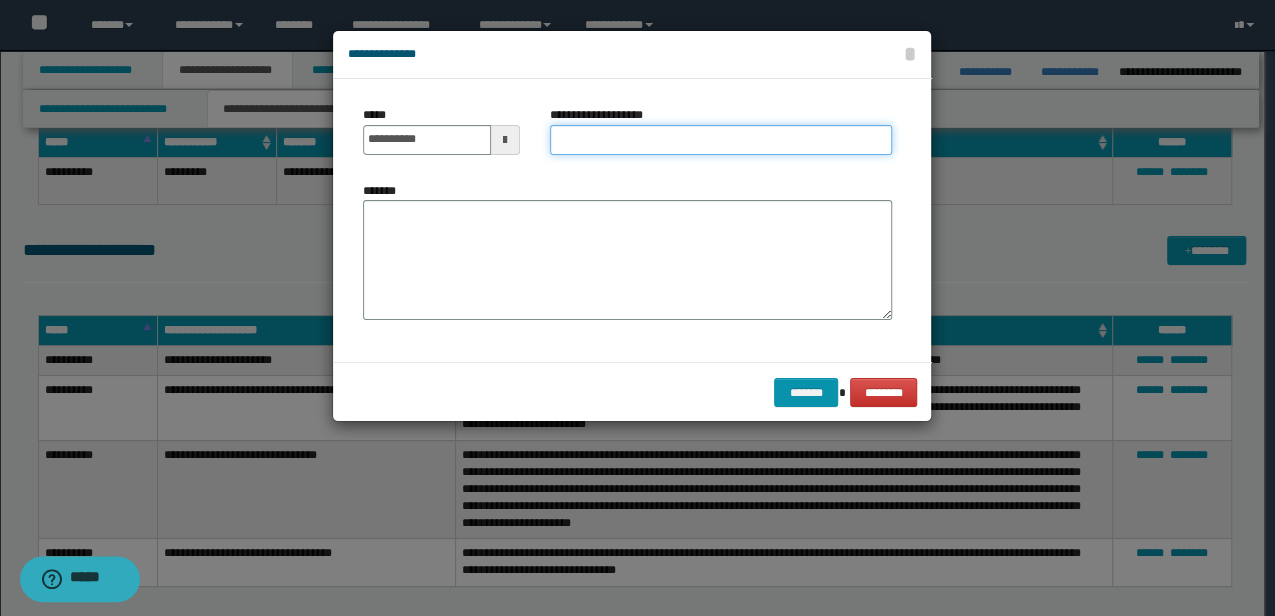 click on "**********" at bounding box center [721, 140] 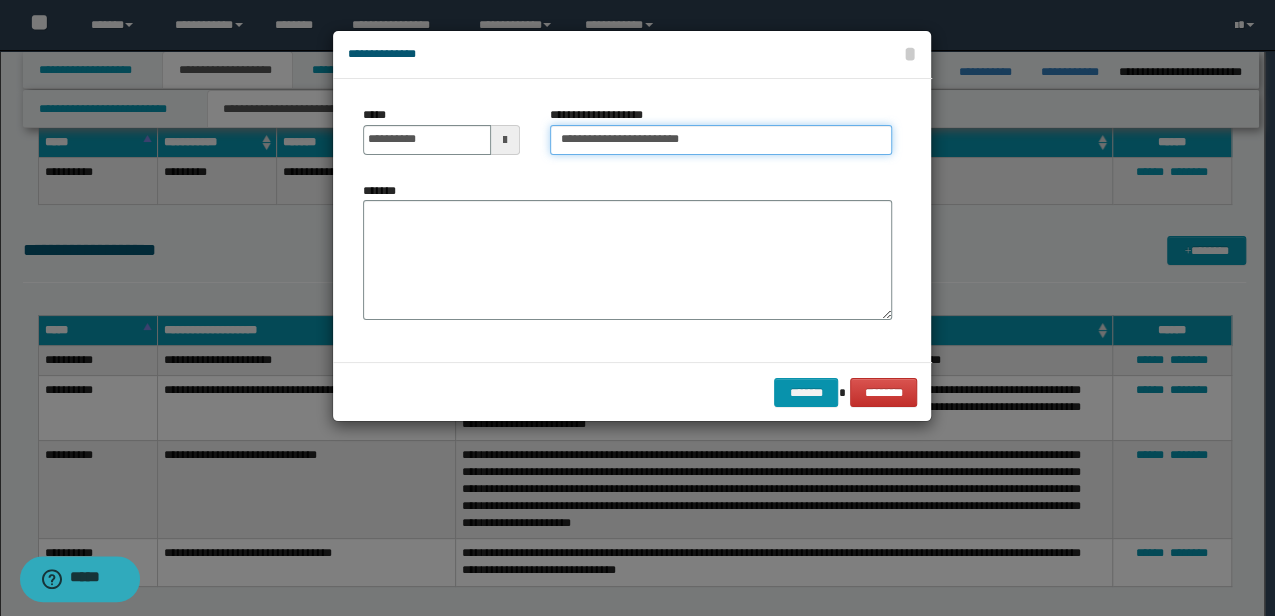 type on "**********" 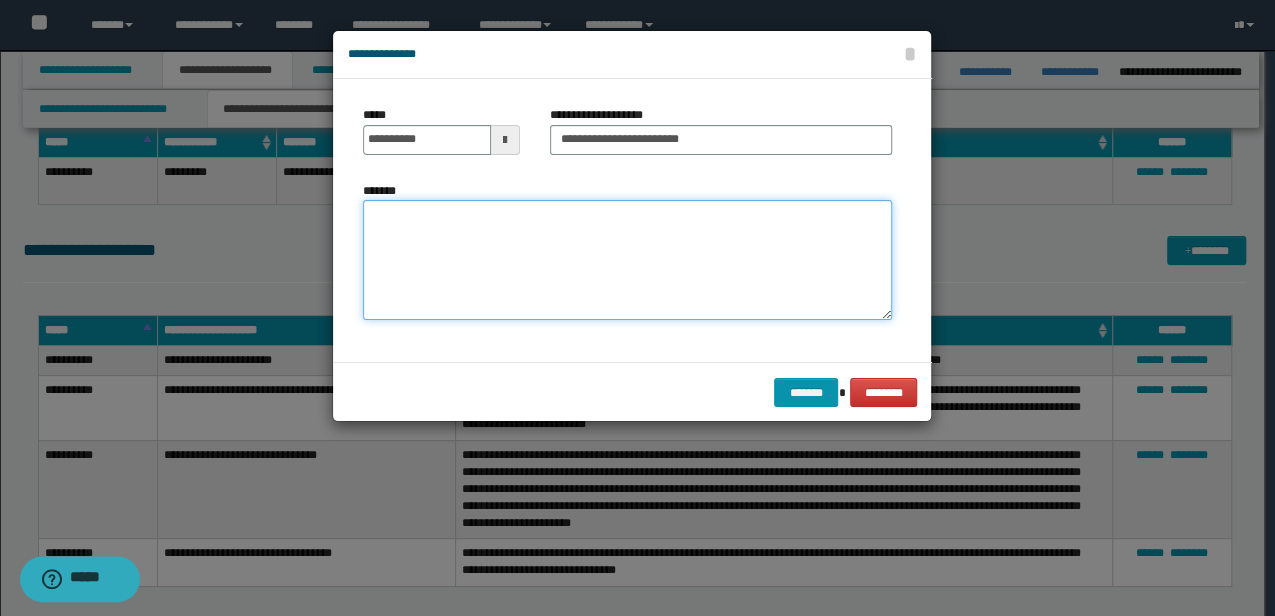 click on "*******" at bounding box center (627, 260) 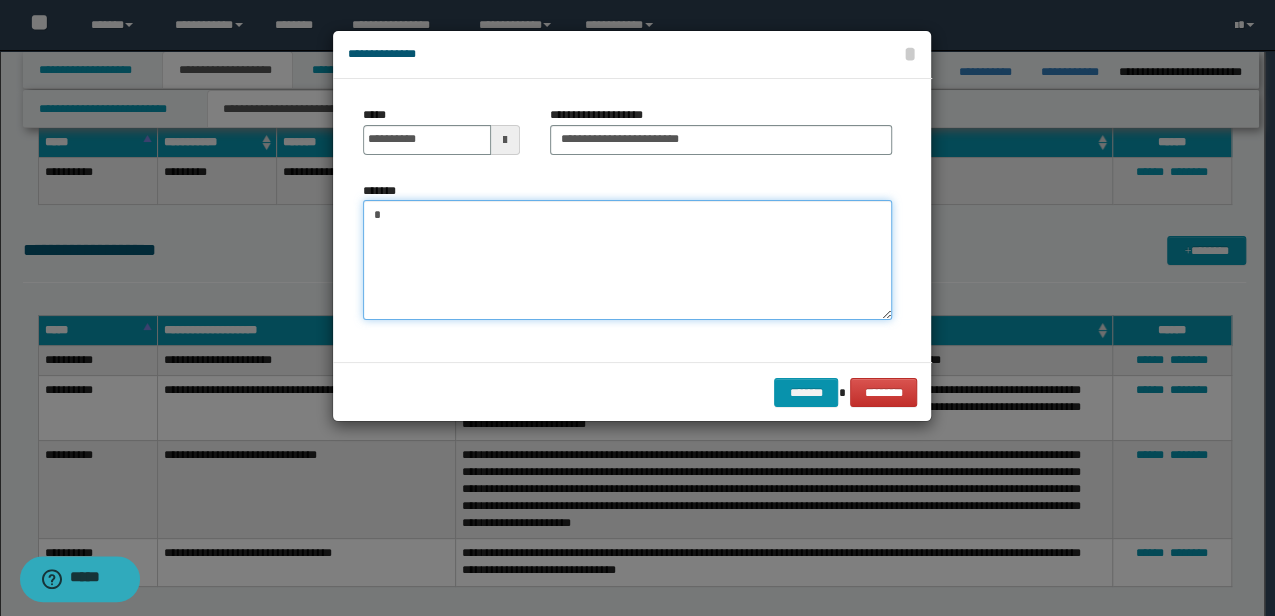 drag, startPoint x: 754, startPoint y: 280, endPoint x: 0, endPoint y: 255, distance: 754.41437 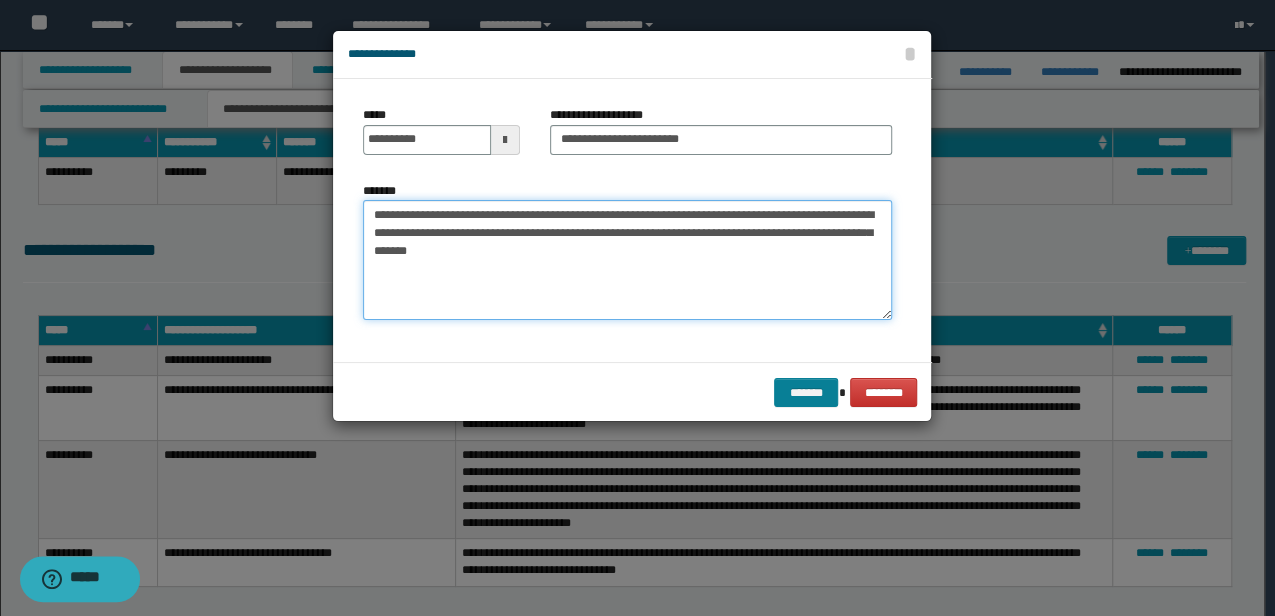 type on "**********" 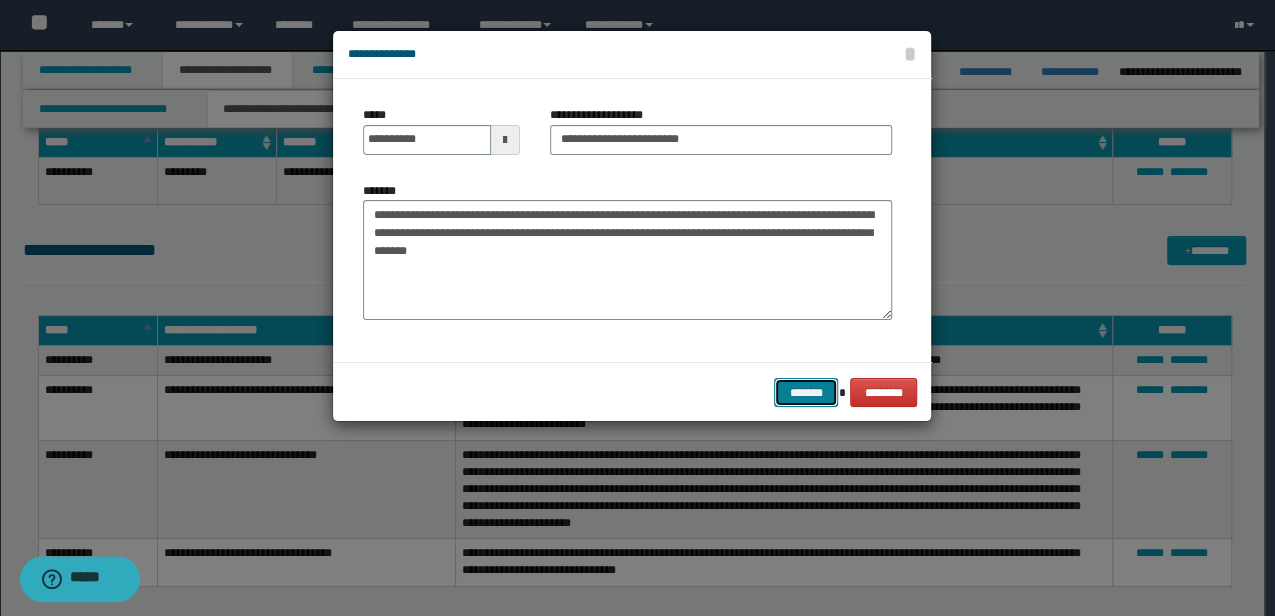 click on "*******" at bounding box center [806, 392] 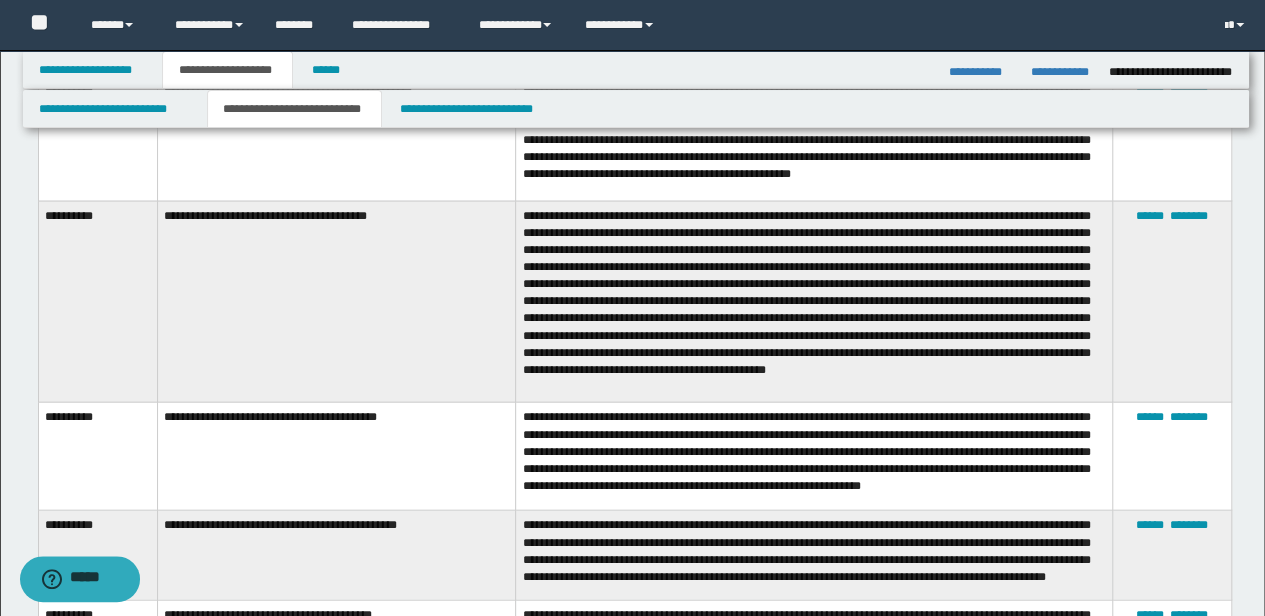 scroll, scrollTop: 2000, scrollLeft: 0, axis: vertical 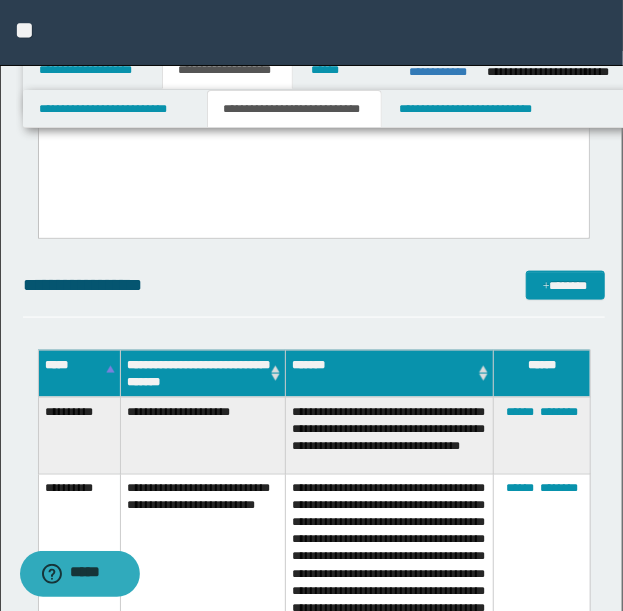 drag, startPoint x: 323, startPoint y: 116, endPoint x: 316, endPoint y: 294, distance: 178.13759 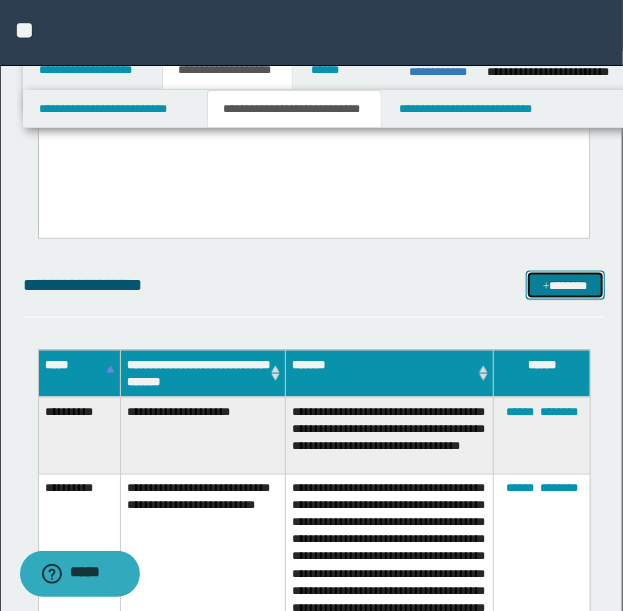 click on "*******" at bounding box center (565, 285) 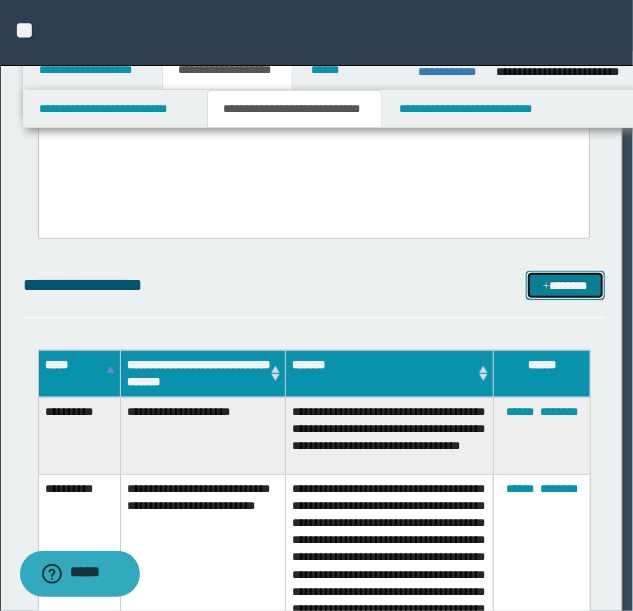 scroll, scrollTop: 0, scrollLeft: 0, axis: both 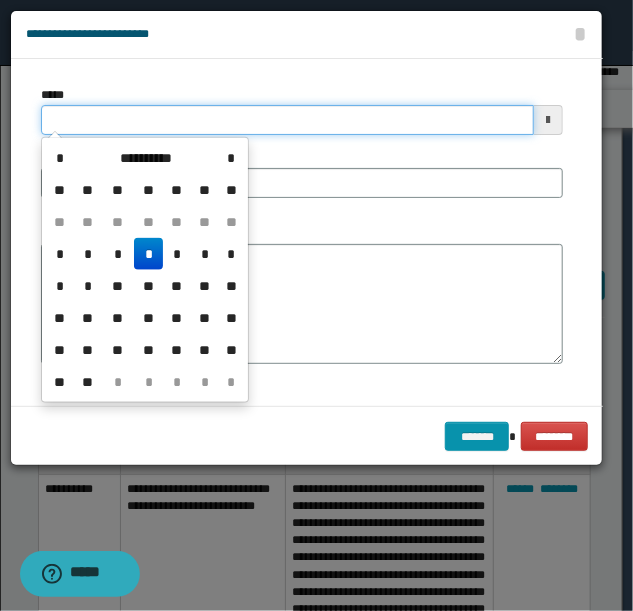 drag, startPoint x: 179, startPoint y: 118, endPoint x: 14, endPoint y: 112, distance: 165.10905 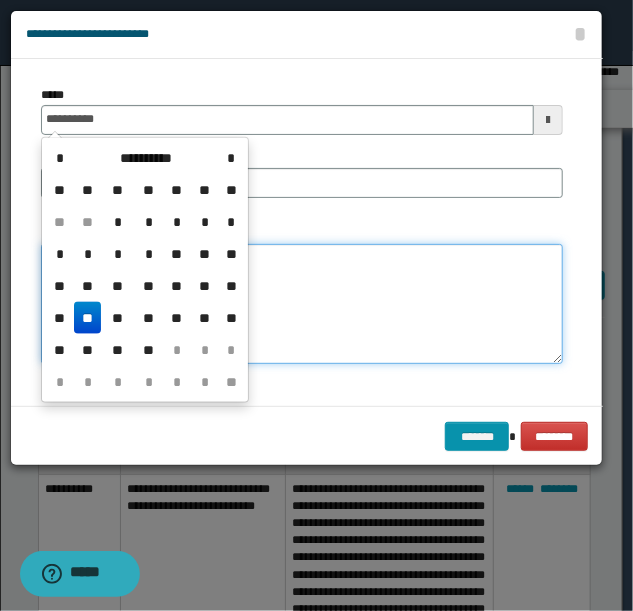 type on "**********" 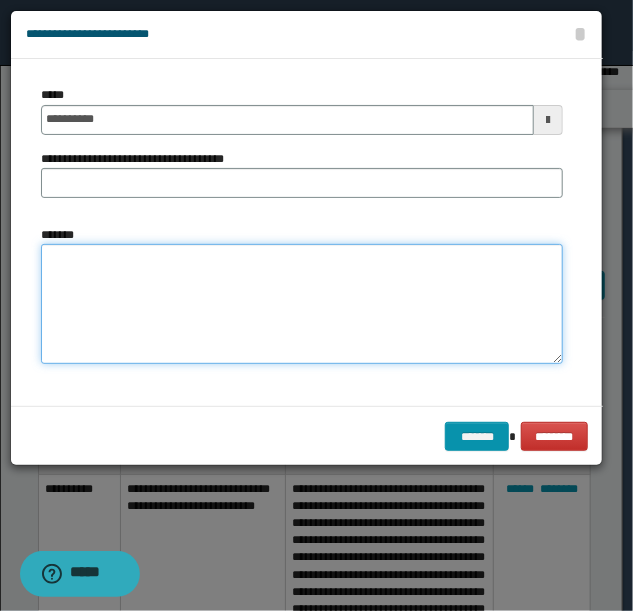 click on "*******" at bounding box center (302, 303) 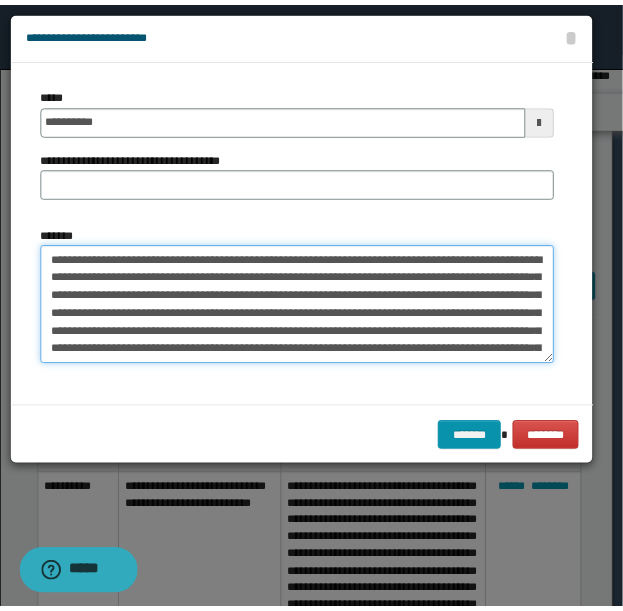 scroll, scrollTop: 246, scrollLeft: 0, axis: vertical 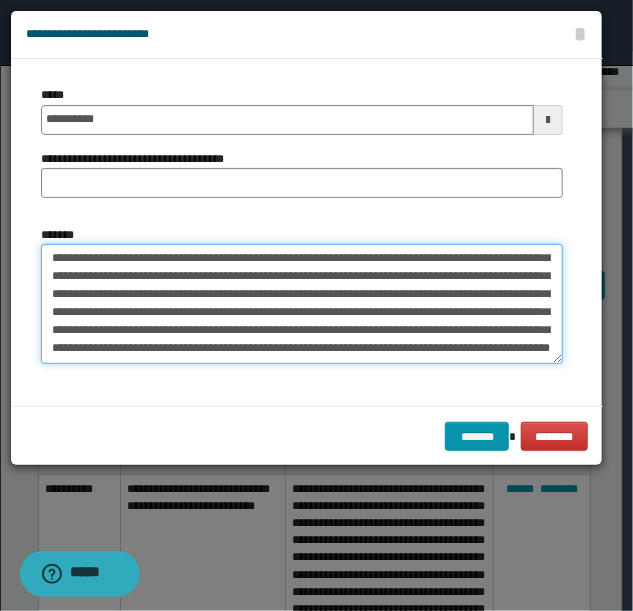 type on "**********" 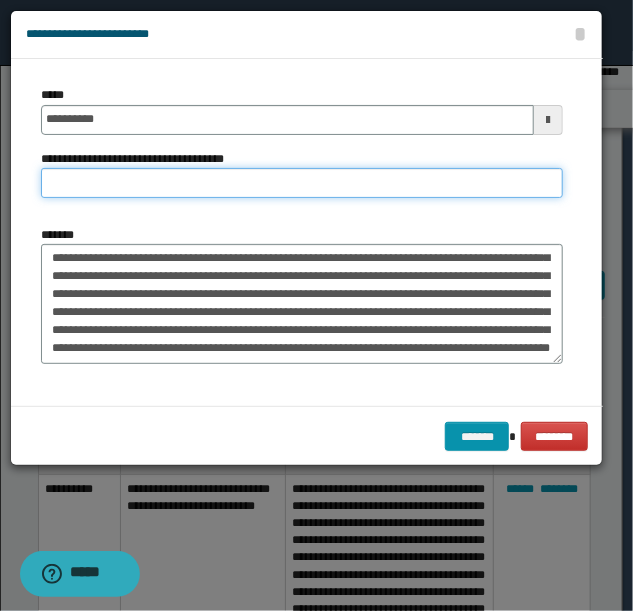 drag, startPoint x: 235, startPoint y: 181, endPoint x: 288, endPoint y: 174, distance: 53.460266 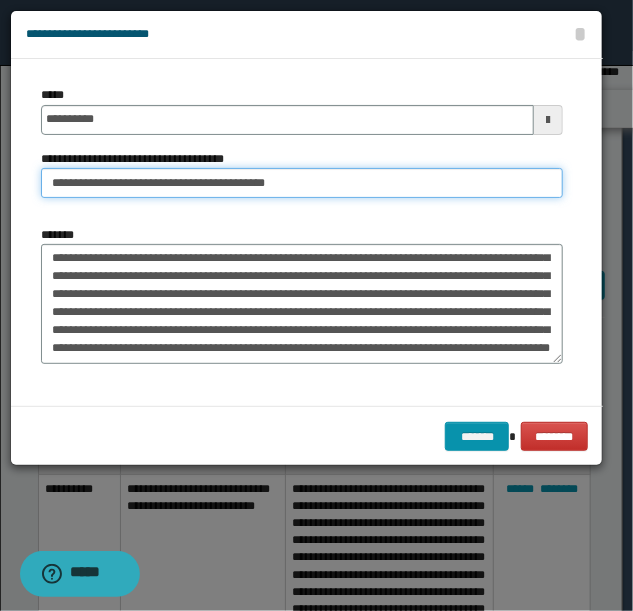 type on "**********" 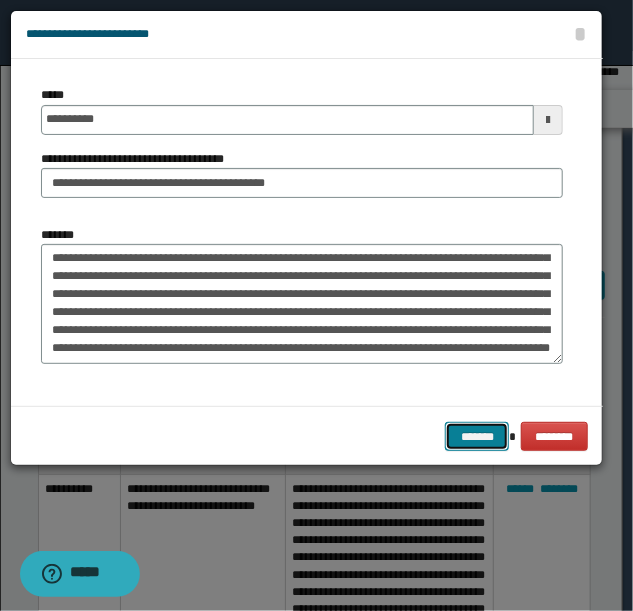 click on "*******" at bounding box center (477, 436) 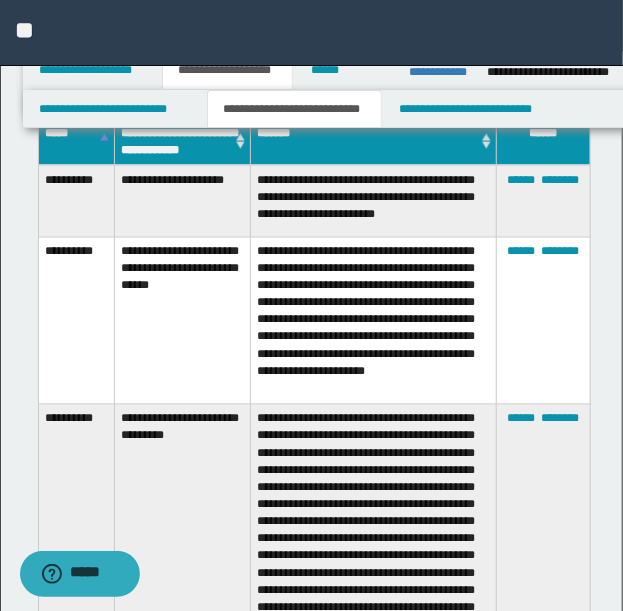 scroll, scrollTop: 1066, scrollLeft: 0, axis: vertical 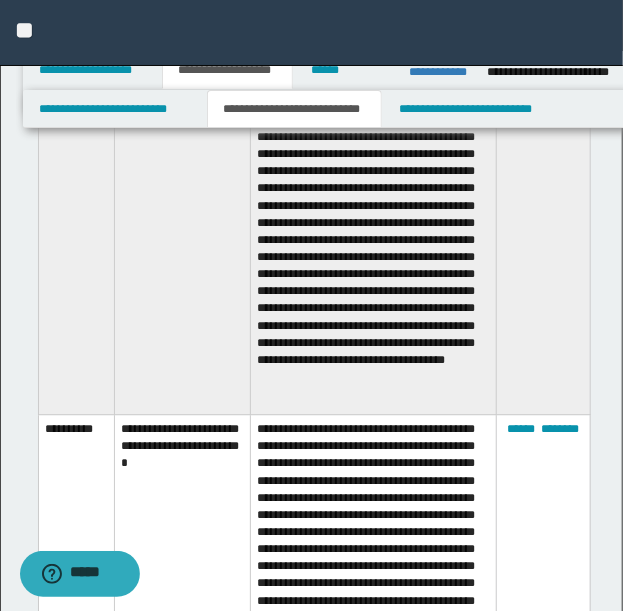 click on "**********" at bounding box center (183, 226) 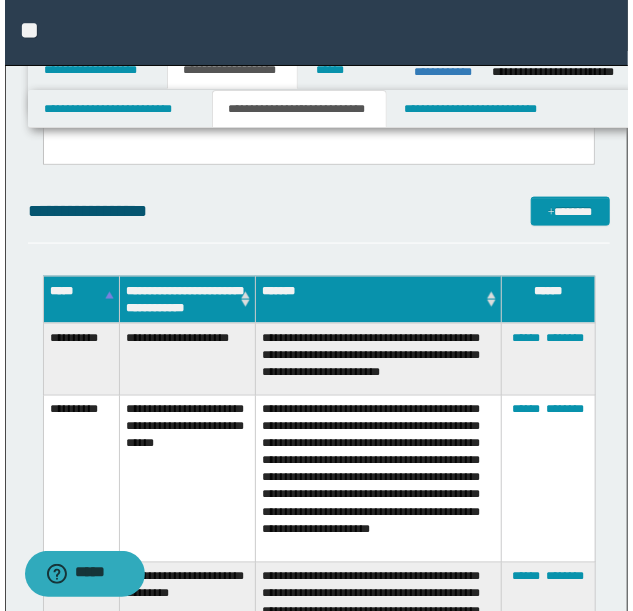 scroll, scrollTop: 243, scrollLeft: 0, axis: vertical 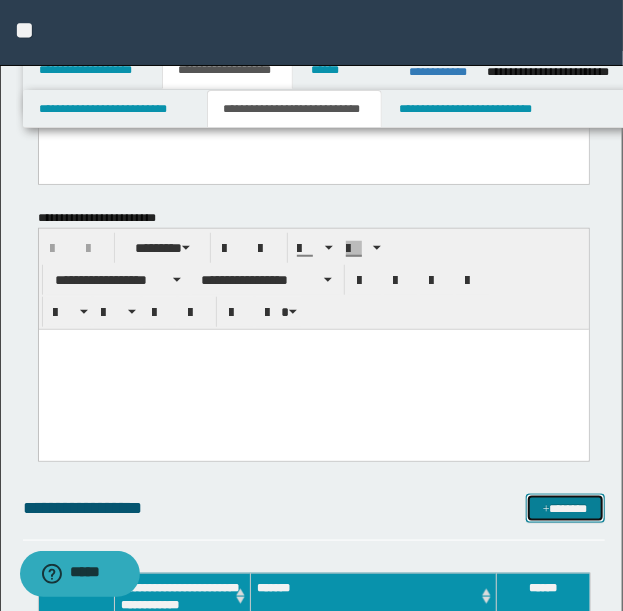 click on "*******" at bounding box center [565, 508] 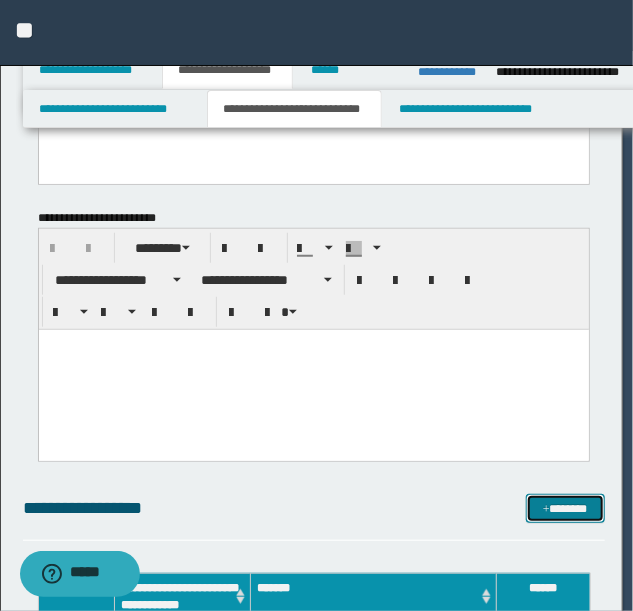 scroll, scrollTop: 0, scrollLeft: 0, axis: both 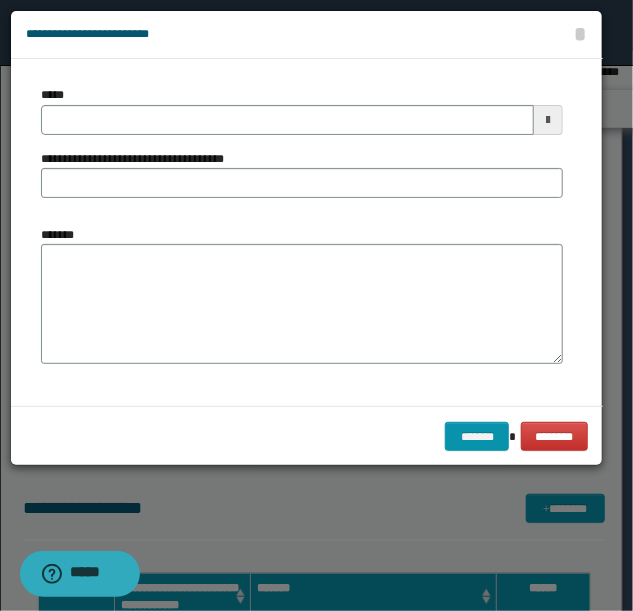 type 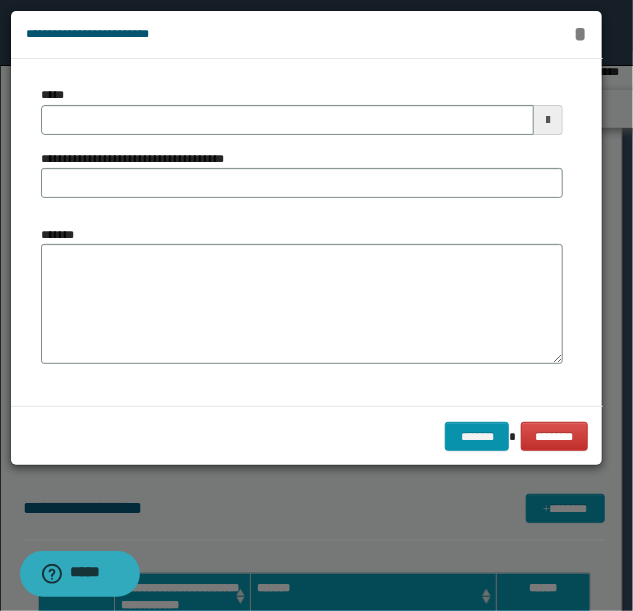 type 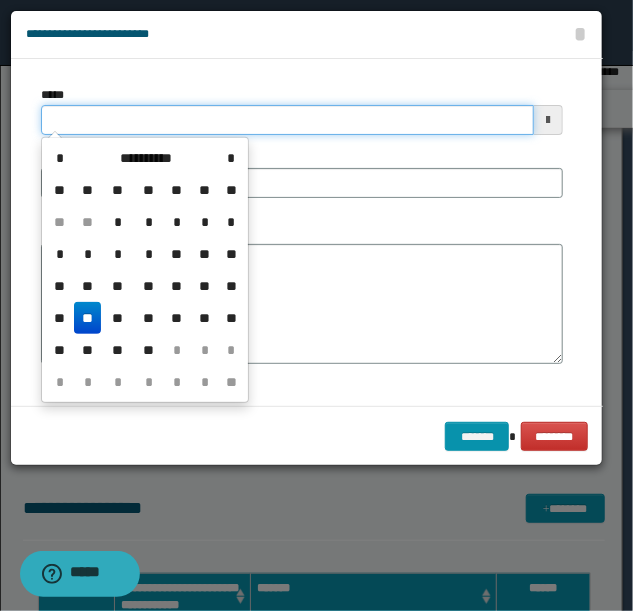 drag, startPoint x: 291, startPoint y: 129, endPoint x: -4, endPoint y: 132, distance: 295.01526 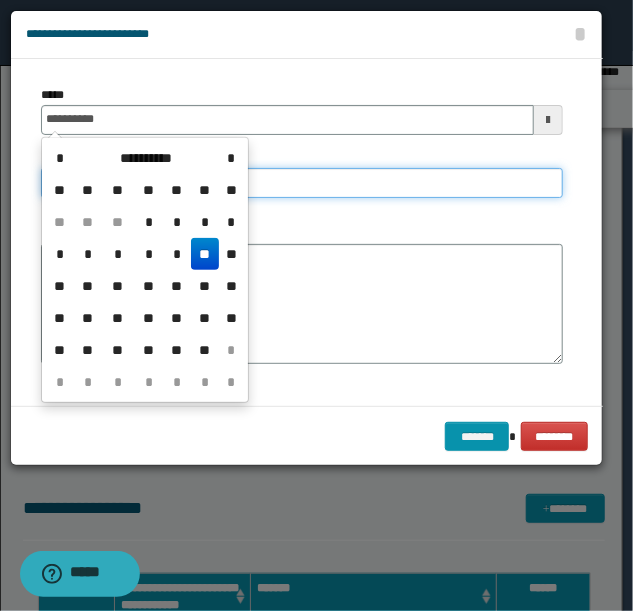 type on "**********" 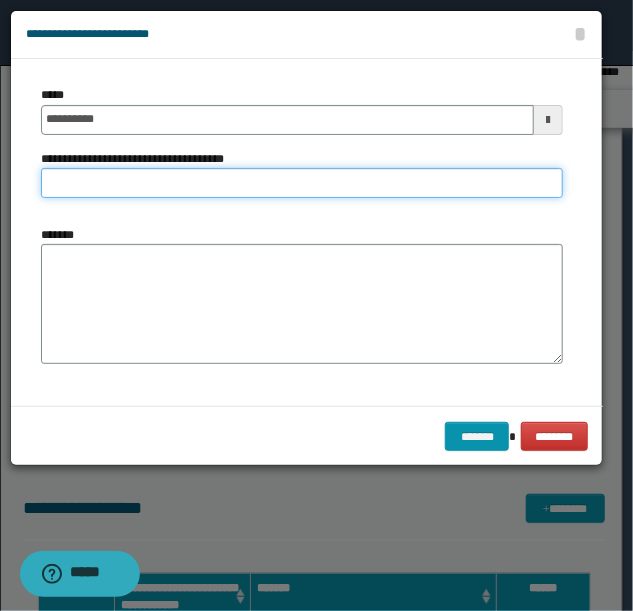 click on "**********" at bounding box center (302, 183) 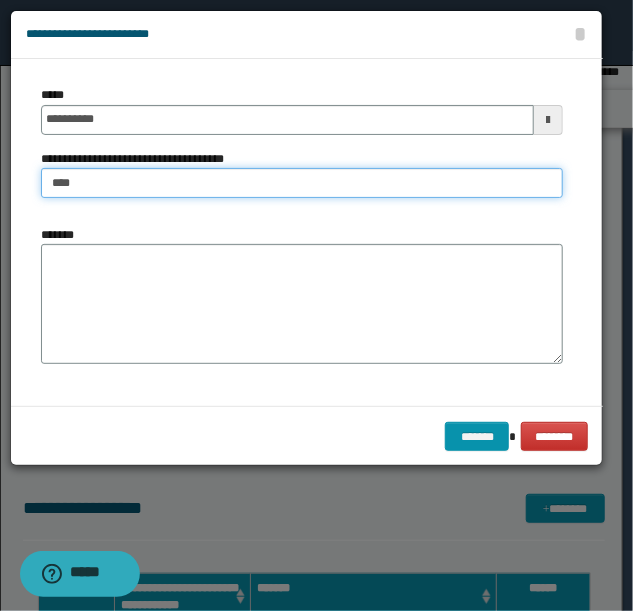 drag, startPoint x: 158, startPoint y: 185, endPoint x: 34, endPoint y: 37, distance: 193.08029 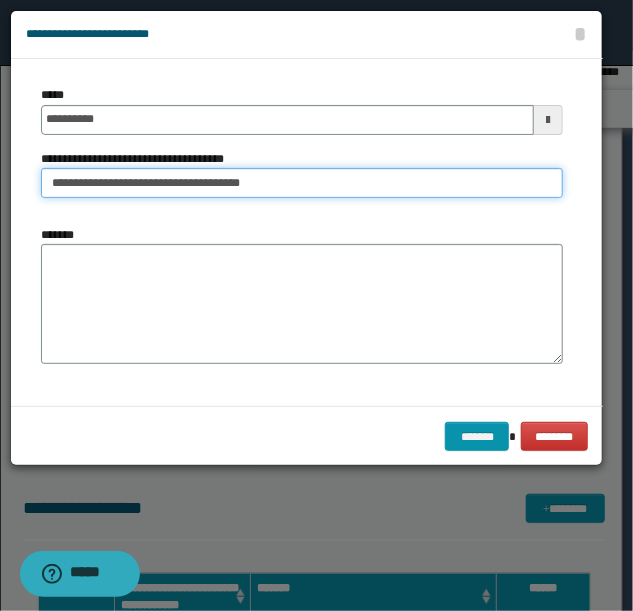 click on "**********" at bounding box center (302, 183) 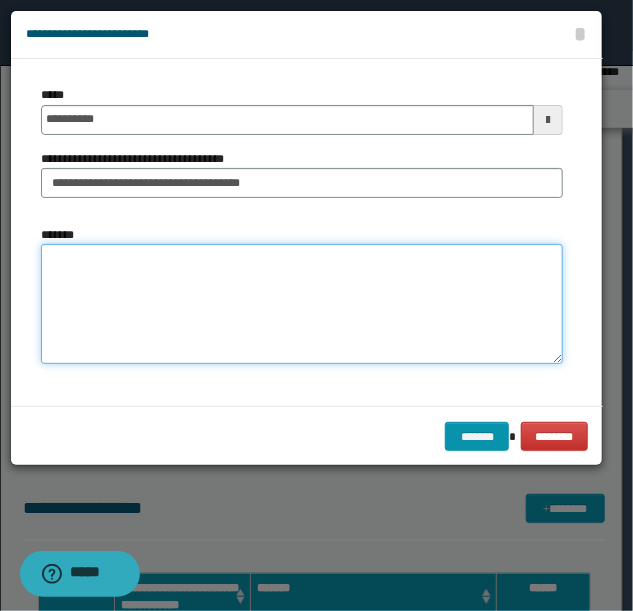 click on "*******" at bounding box center [302, 303] 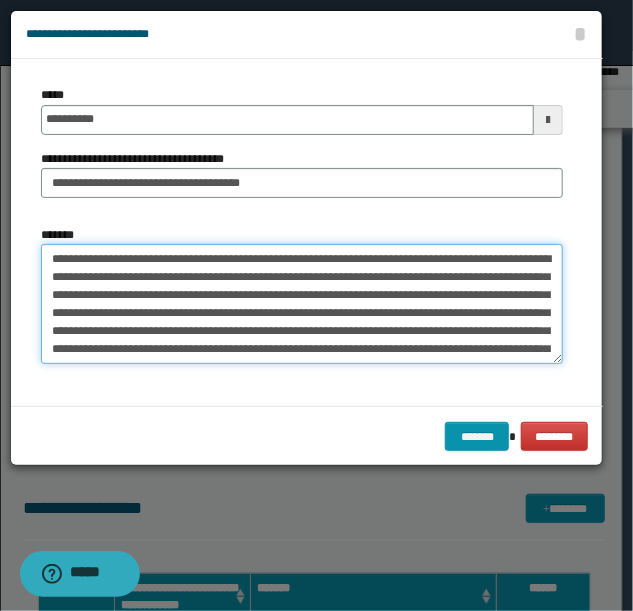 scroll, scrollTop: 66, scrollLeft: 0, axis: vertical 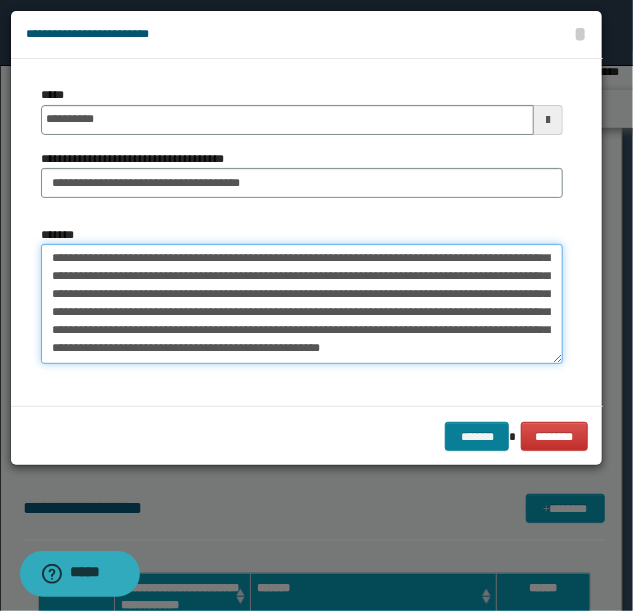 type on "**********" 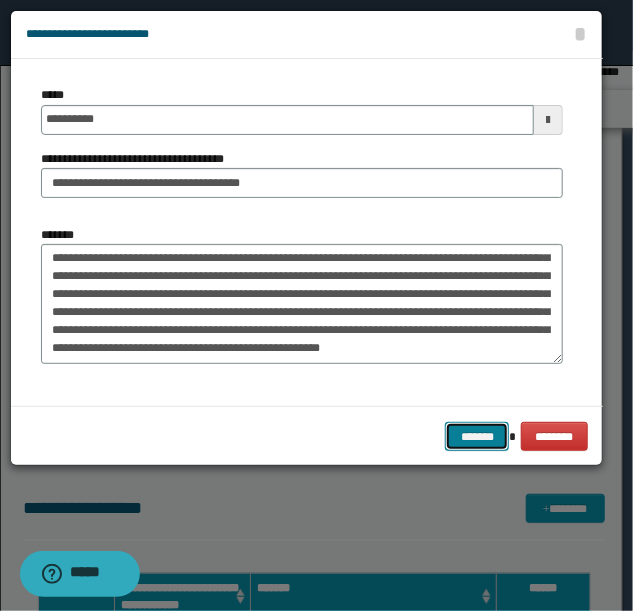 click on "*******" at bounding box center [477, 436] 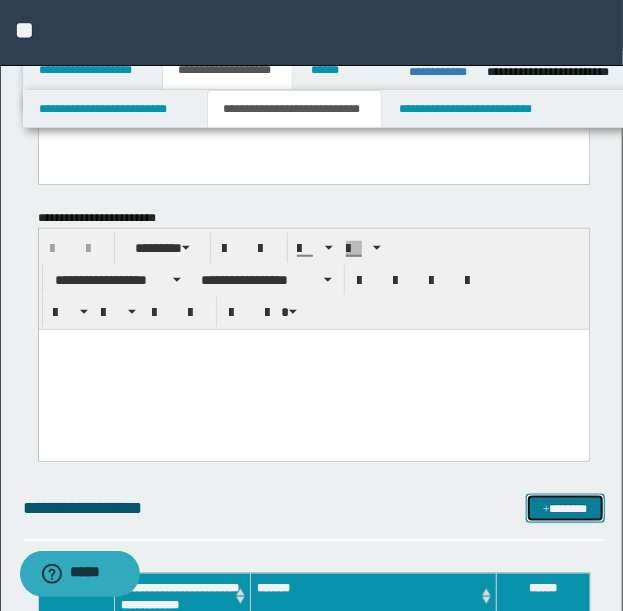 click on "*******" at bounding box center [565, 508] 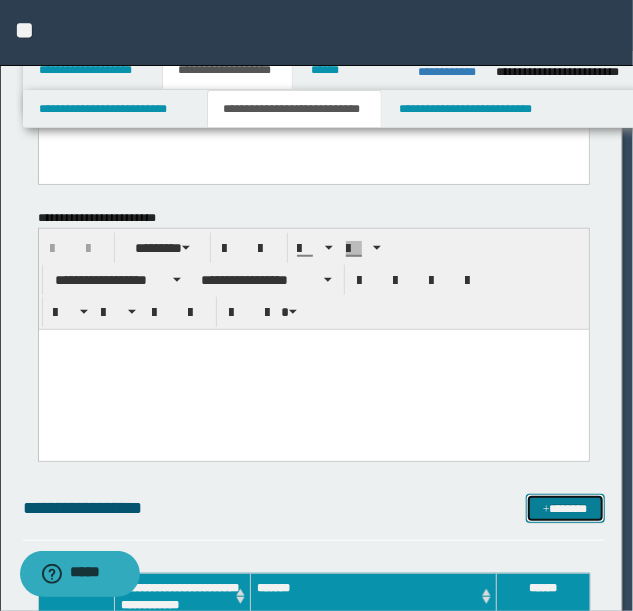 scroll, scrollTop: 0, scrollLeft: 0, axis: both 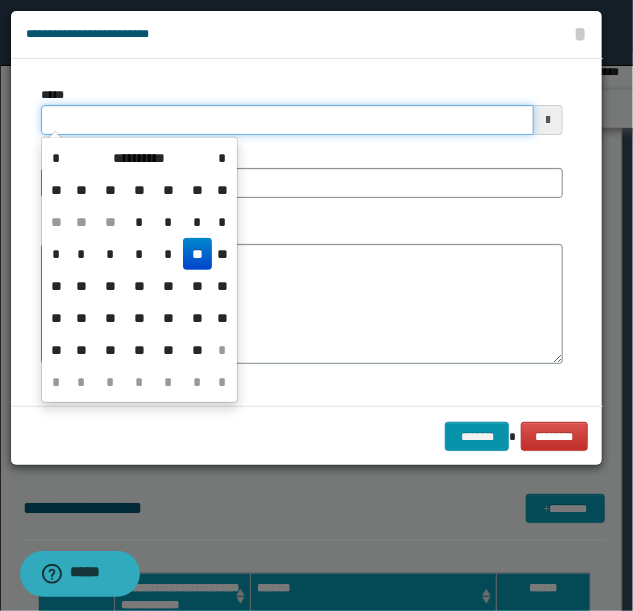 drag, startPoint x: 158, startPoint y: 118, endPoint x: -4, endPoint y: 118, distance: 162 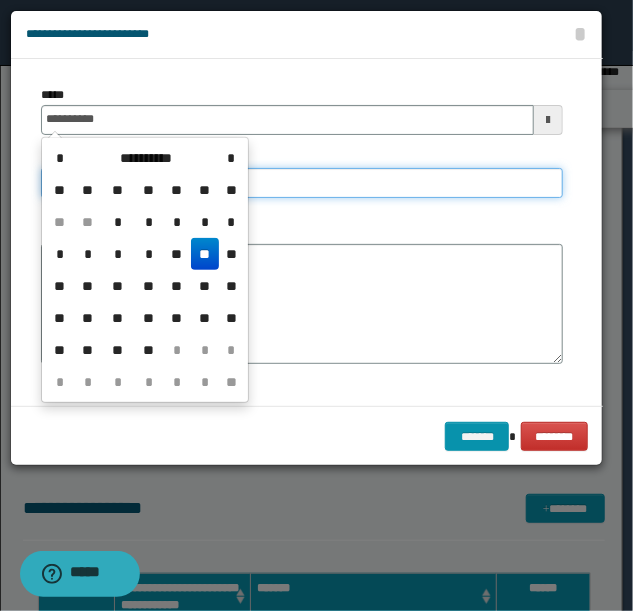 type on "**********" 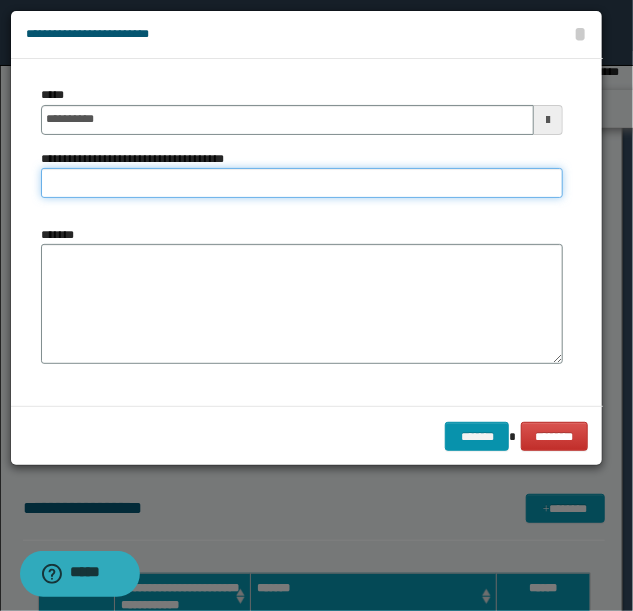 click on "**********" at bounding box center (302, 183) 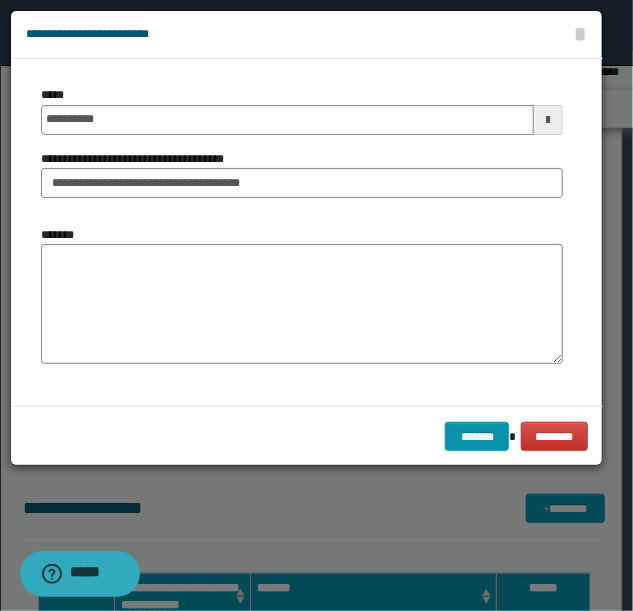 click on "*******" at bounding box center [302, 302] 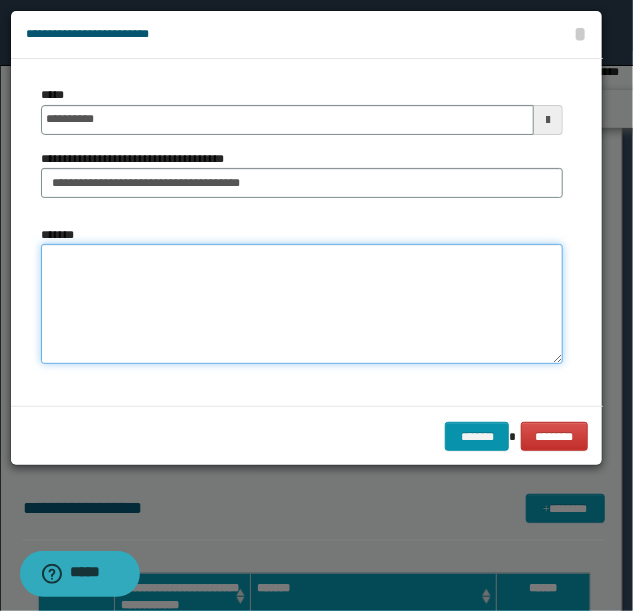 click on "*******" at bounding box center (302, 303) 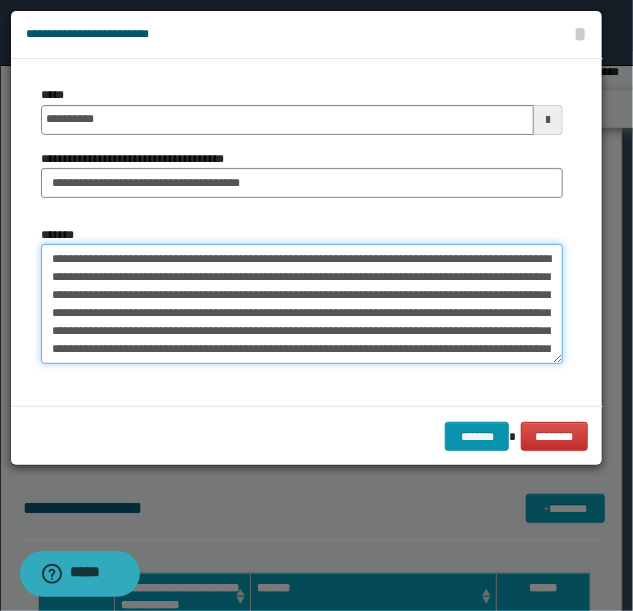 scroll, scrollTop: 84, scrollLeft: 0, axis: vertical 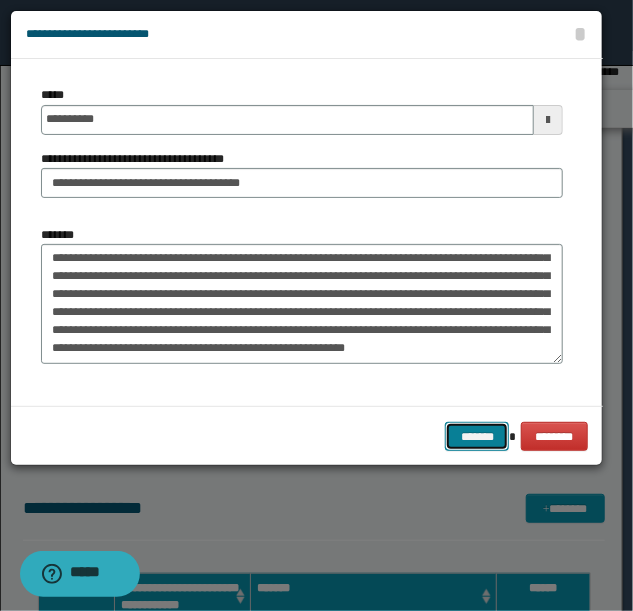 click on "*******" at bounding box center [477, 436] 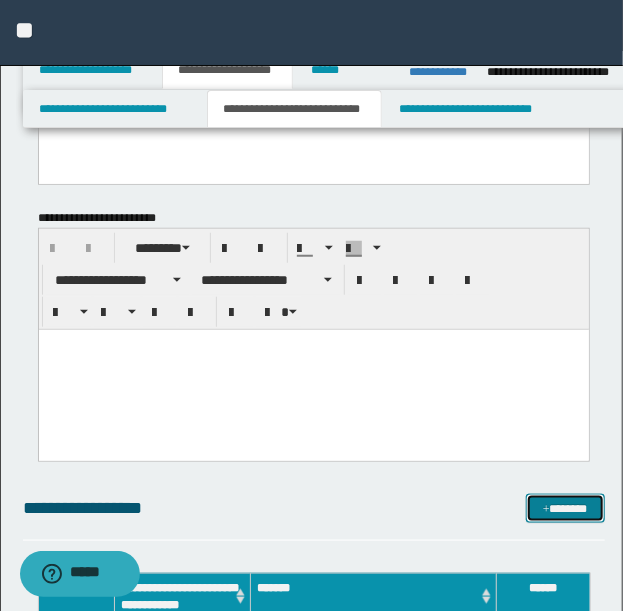 click on "*******" at bounding box center (565, 508) 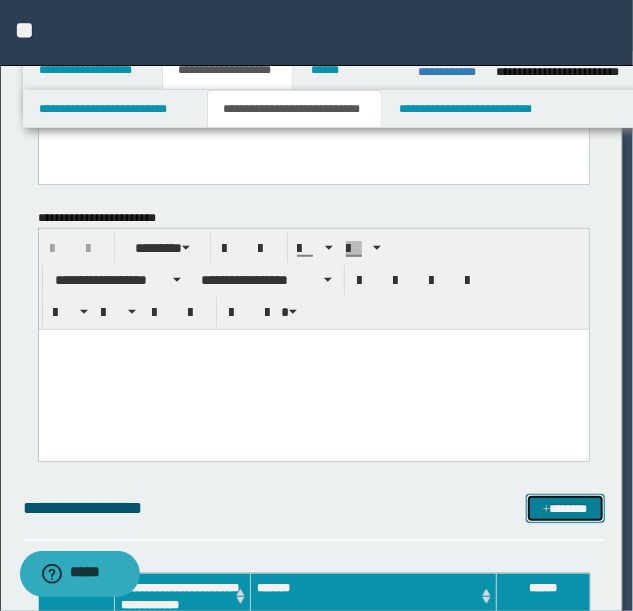 scroll, scrollTop: 0, scrollLeft: 0, axis: both 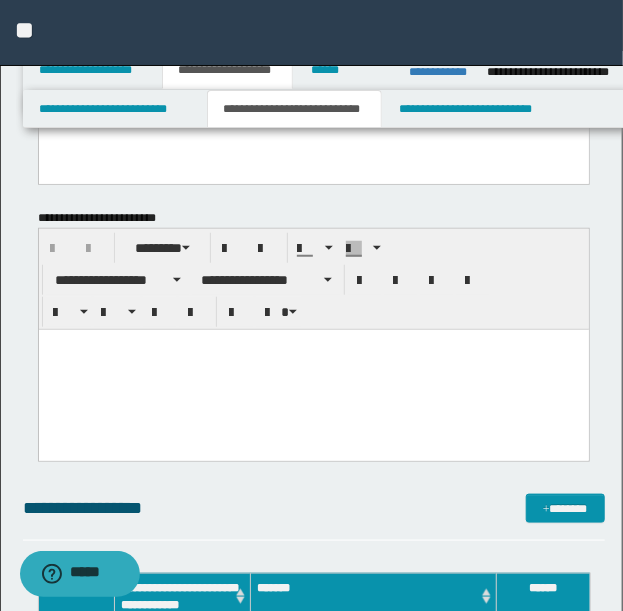 click on "**********" at bounding box center [314, 4424] 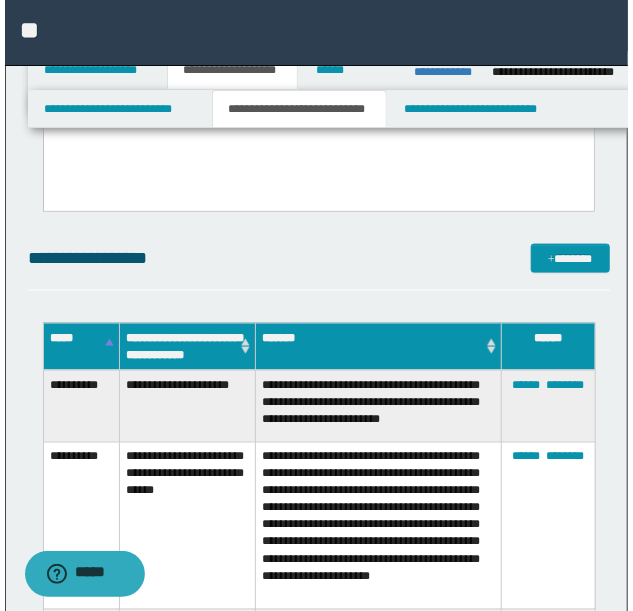 scroll, scrollTop: 333, scrollLeft: 0, axis: vertical 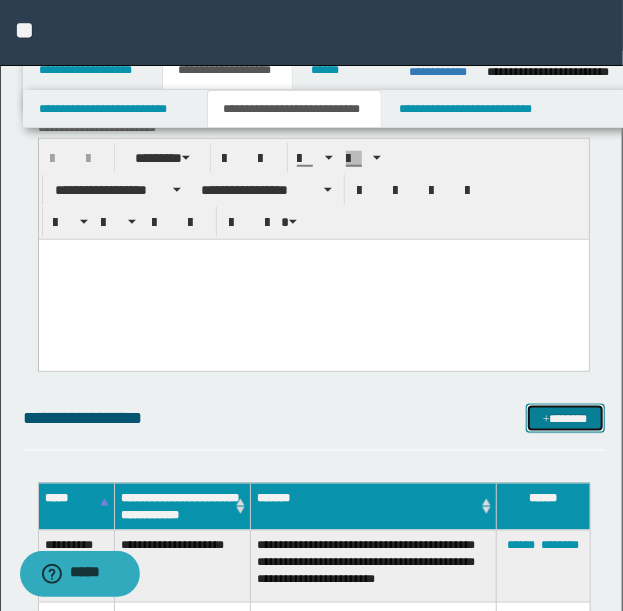 click on "*******" at bounding box center (565, 418) 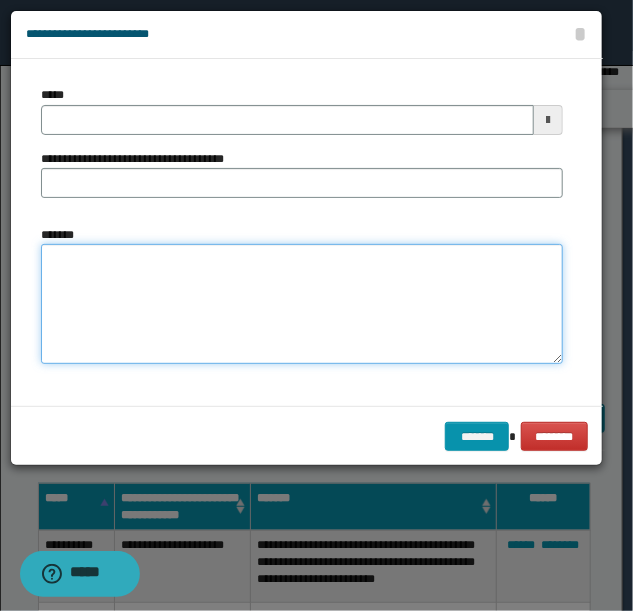 click on "*******" at bounding box center [302, 303] 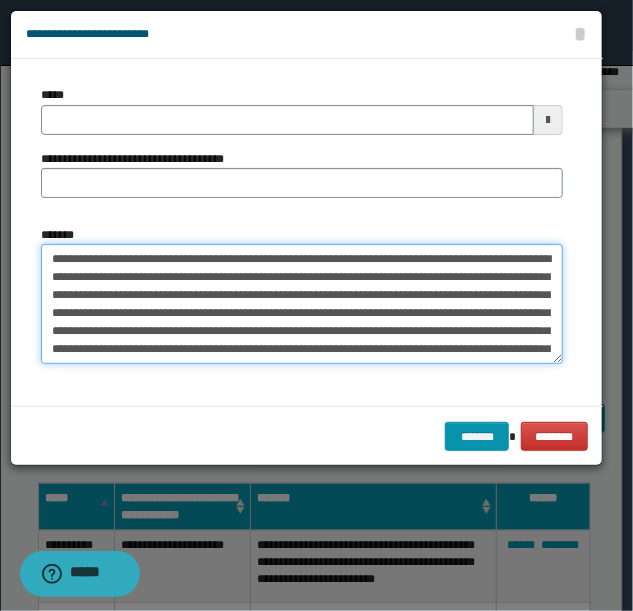scroll, scrollTop: 480, scrollLeft: 0, axis: vertical 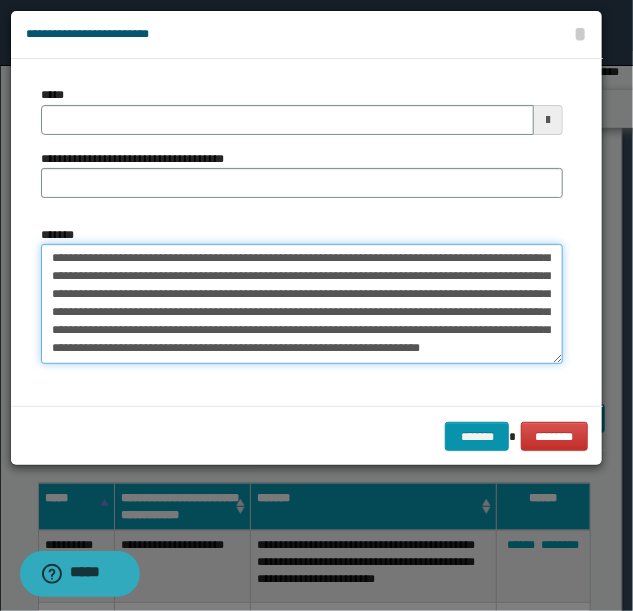 type 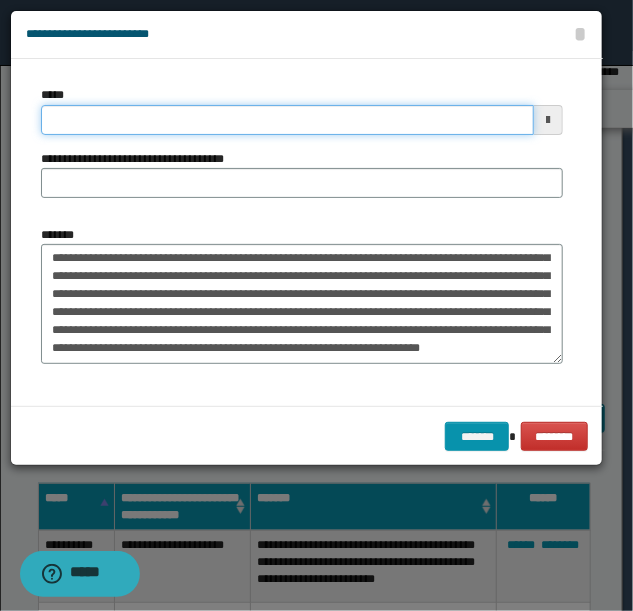 drag, startPoint x: 288, startPoint y: 126, endPoint x: -4, endPoint y: 84, distance: 295.0051 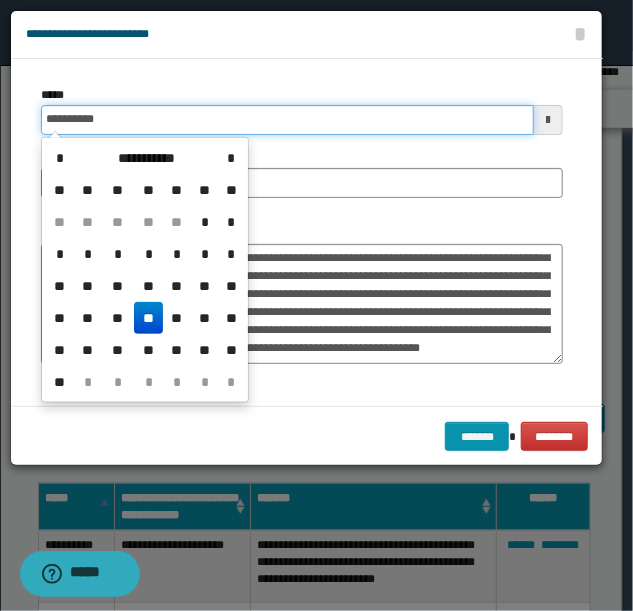 type on "**********" 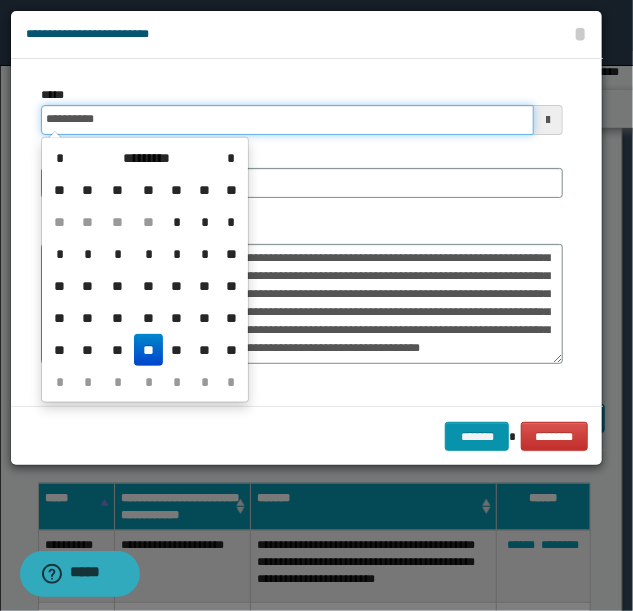 type on "**********" 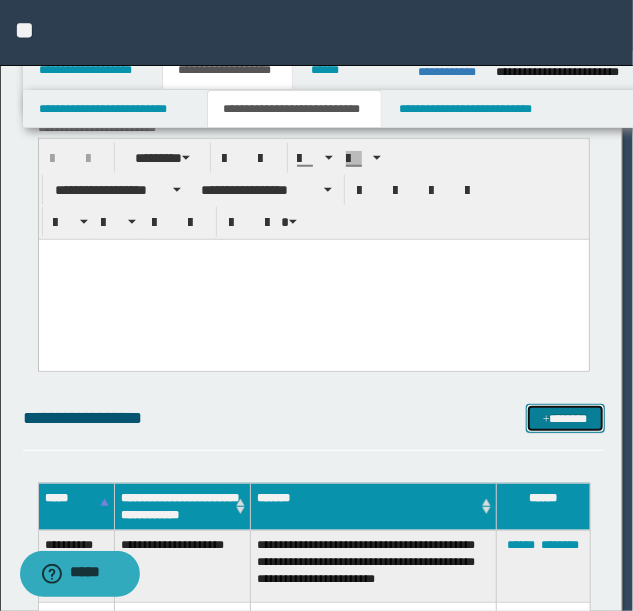 type 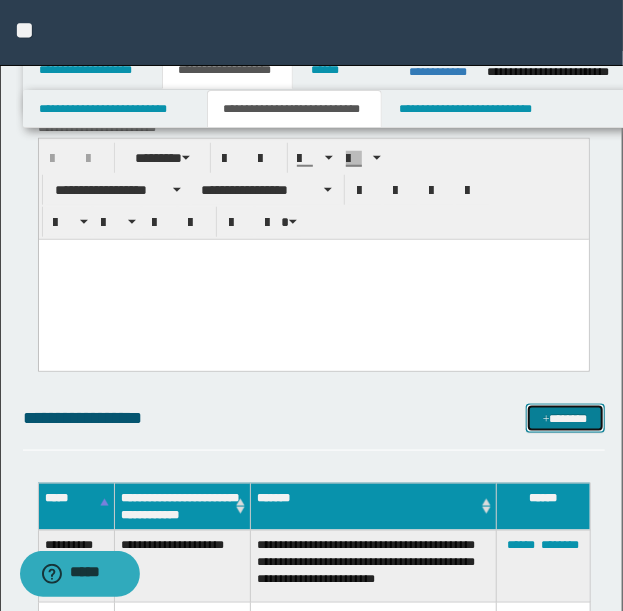 click on "*******" at bounding box center (565, 418) 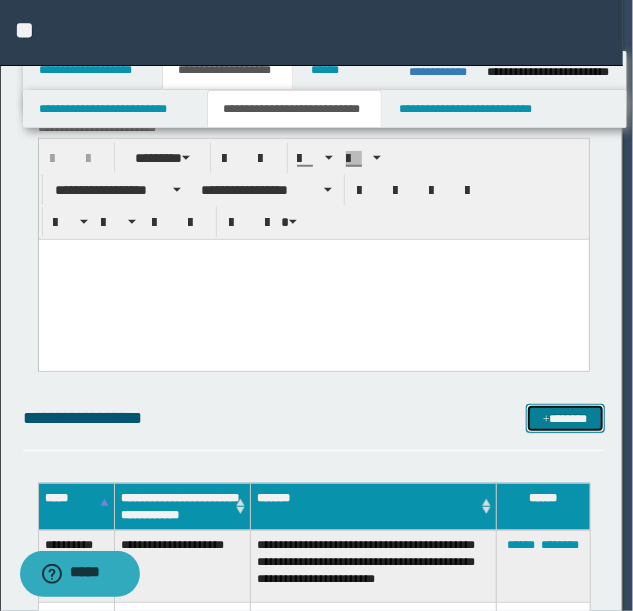 scroll, scrollTop: 0, scrollLeft: 0, axis: both 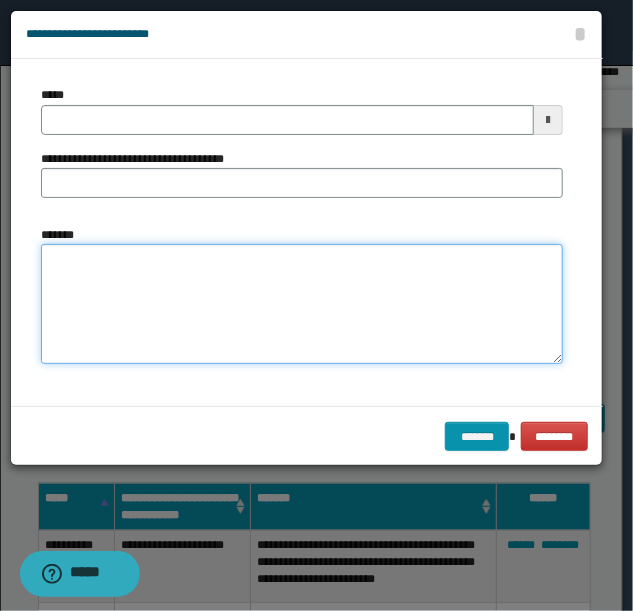 drag, startPoint x: 248, startPoint y: 298, endPoint x: 78, endPoint y: 130, distance: 239.00627 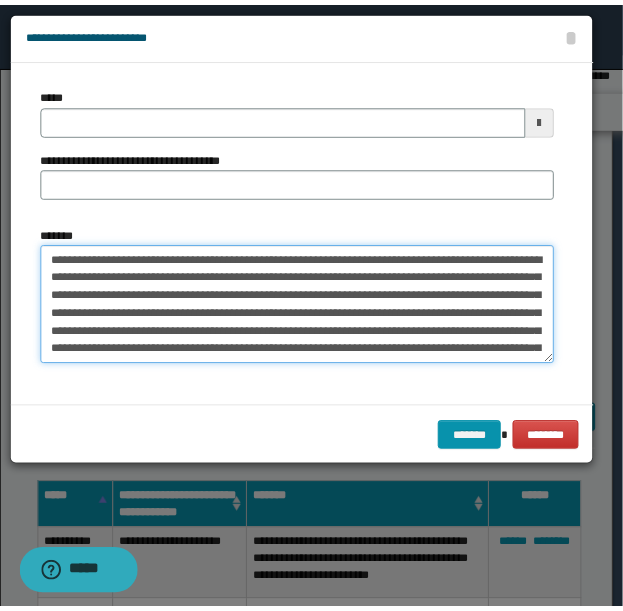 scroll, scrollTop: 480, scrollLeft: 0, axis: vertical 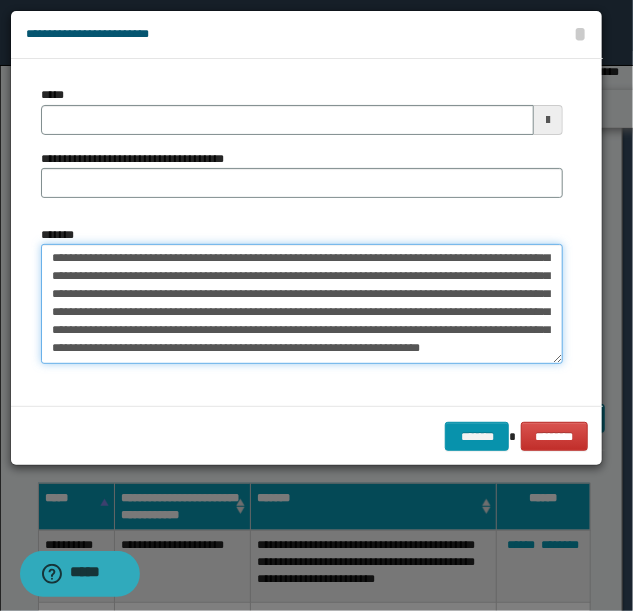 type on "**********" 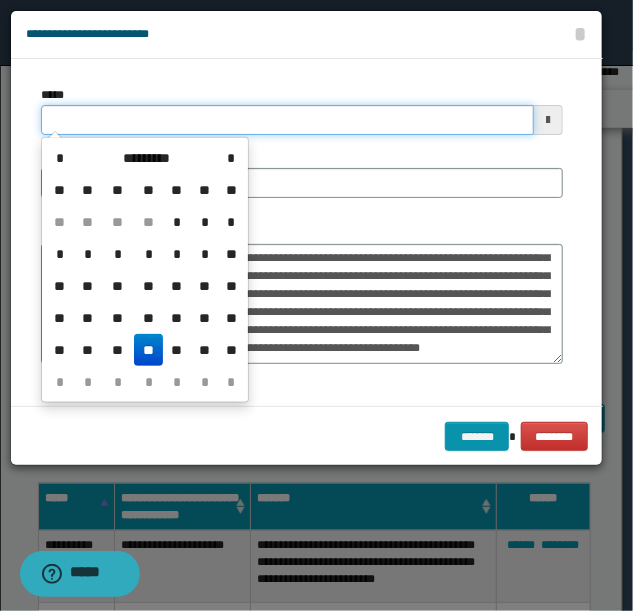 drag, startPoint x: 149, startPoint y: 121, endPoint x: -4, endPoint y: 38, distance: 174.0632 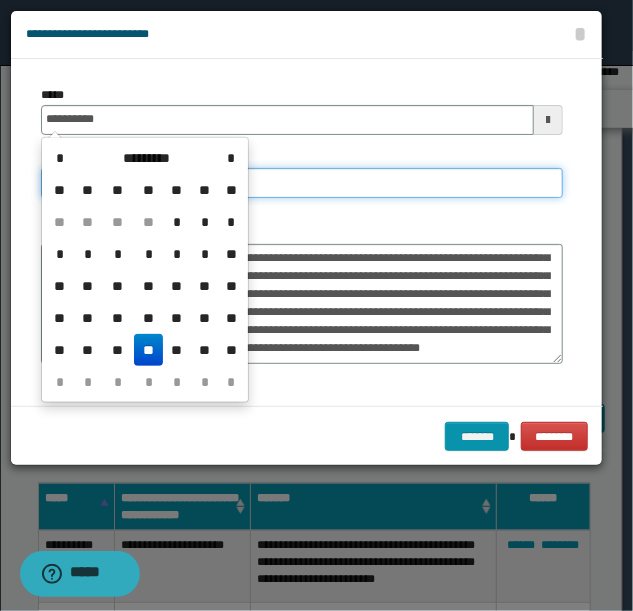 type on "**********" 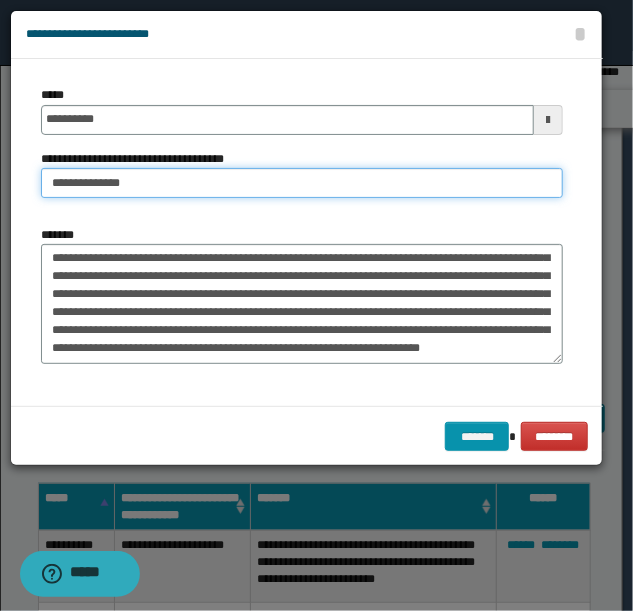 type on "**********" 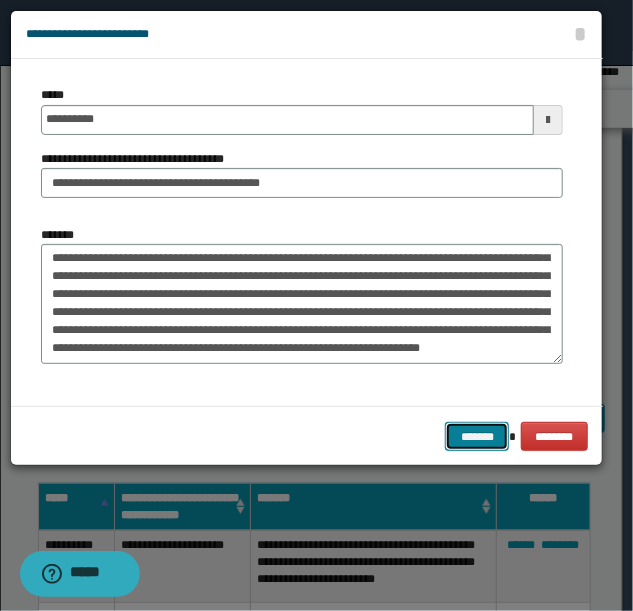 click on "*******" at bounding box center (477, 436) 